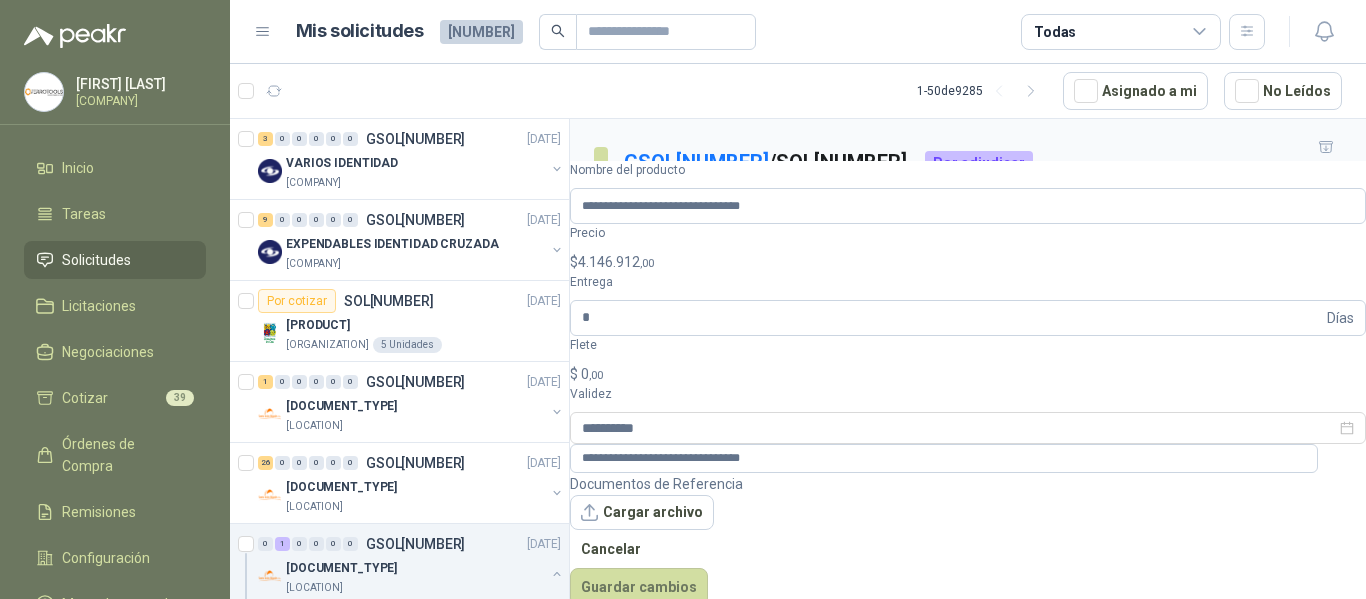 scroll, scrollTop: 0, scrollLeft: 0, axis: both 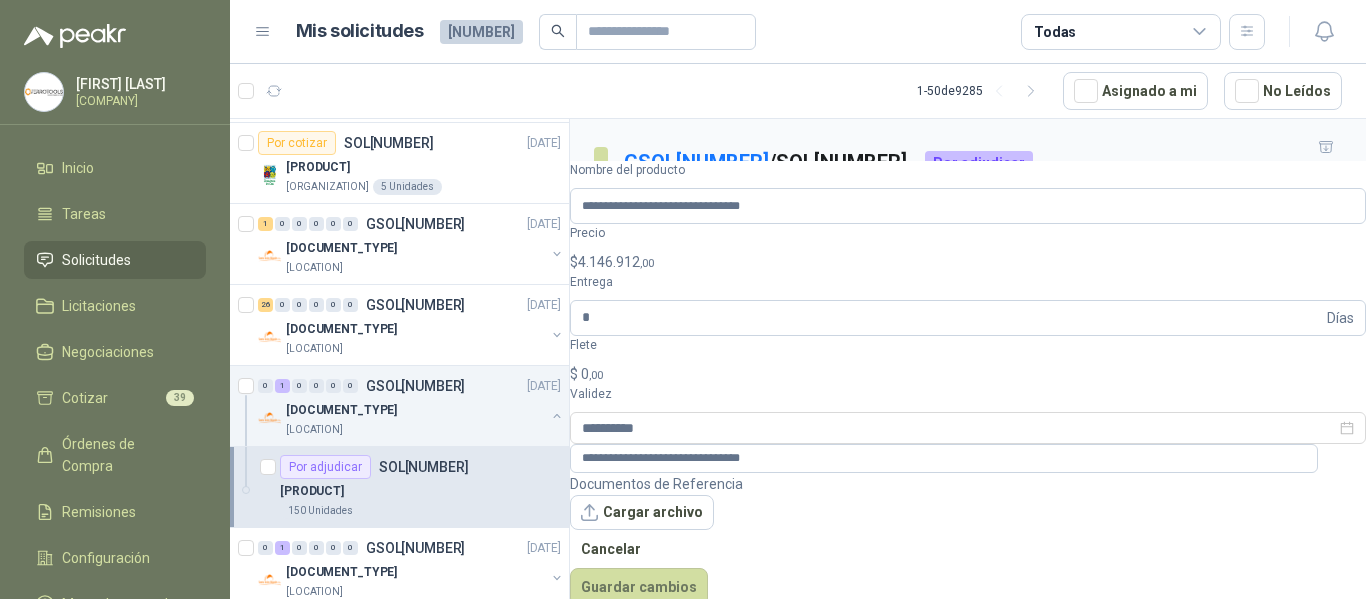 click on "Solicitudes" at bounding box center (96, 260) 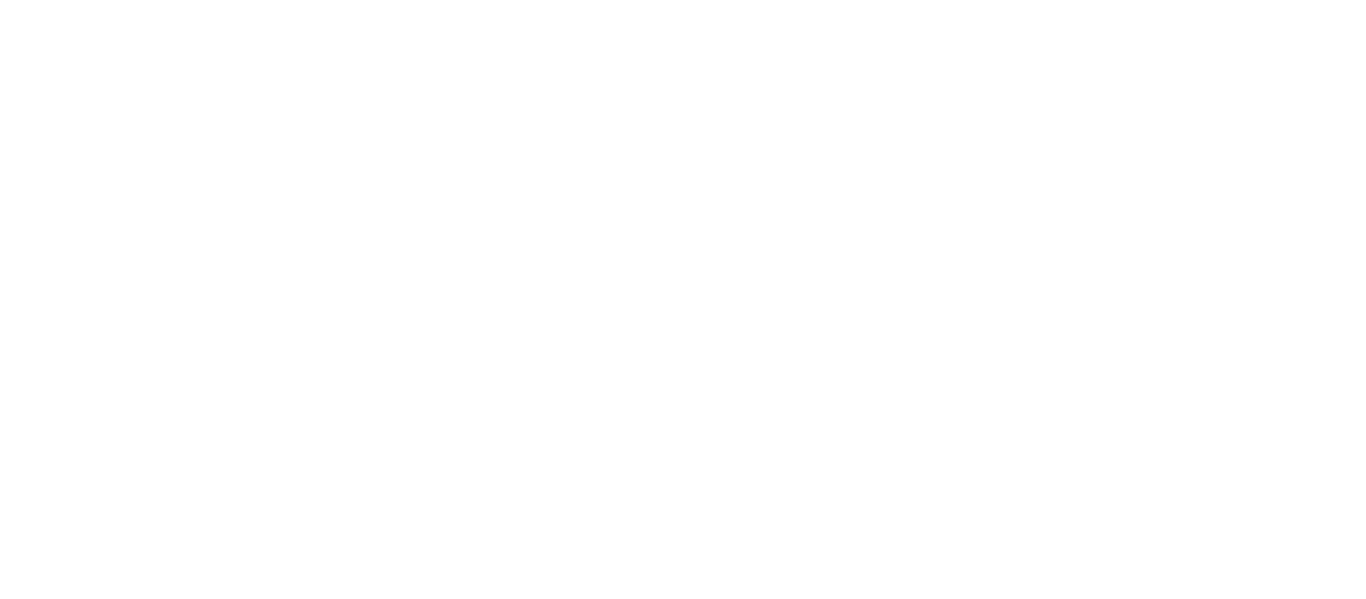 scroll, scrollTop: 0, scrollLeft: 0, axis: both 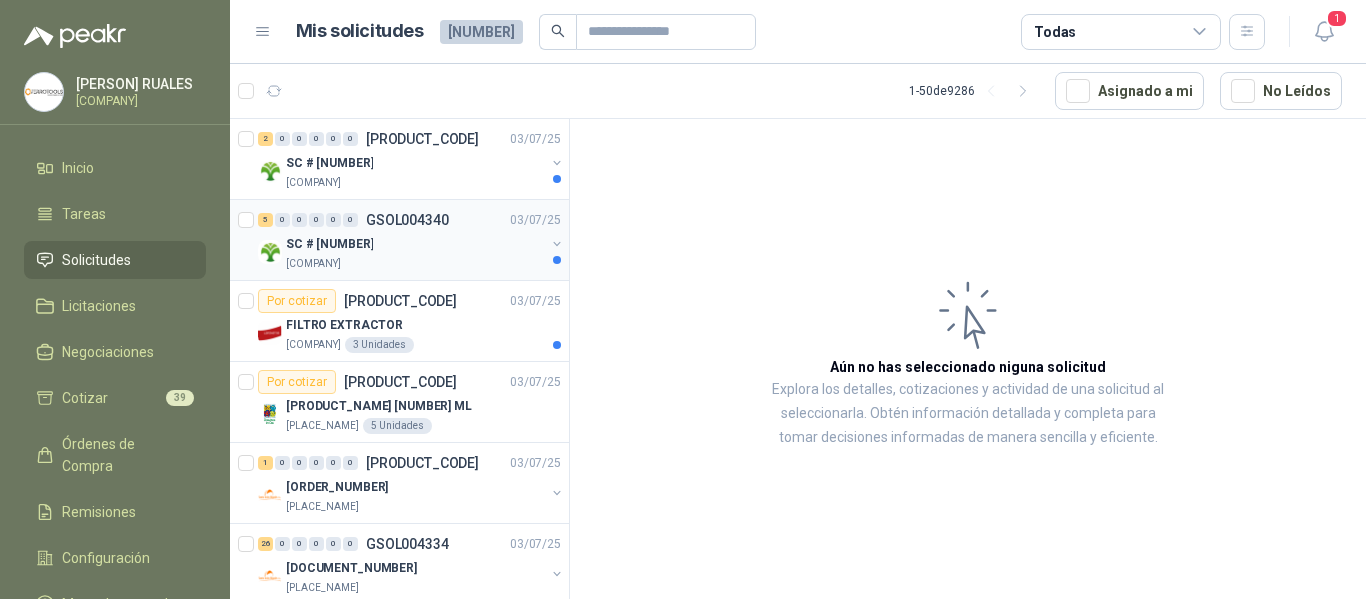click on "[COMPANY]" at bounding box center [415, 264] 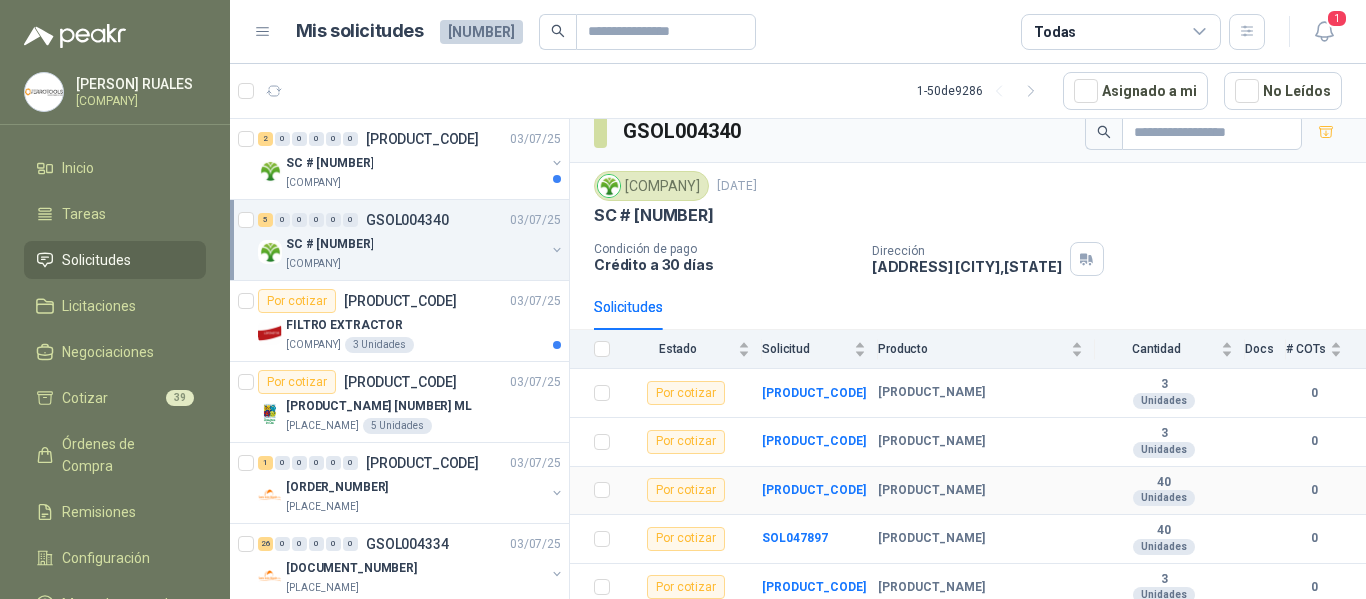 scroll, scrollTop: 23, scrollLeft: 0, axis: vertical 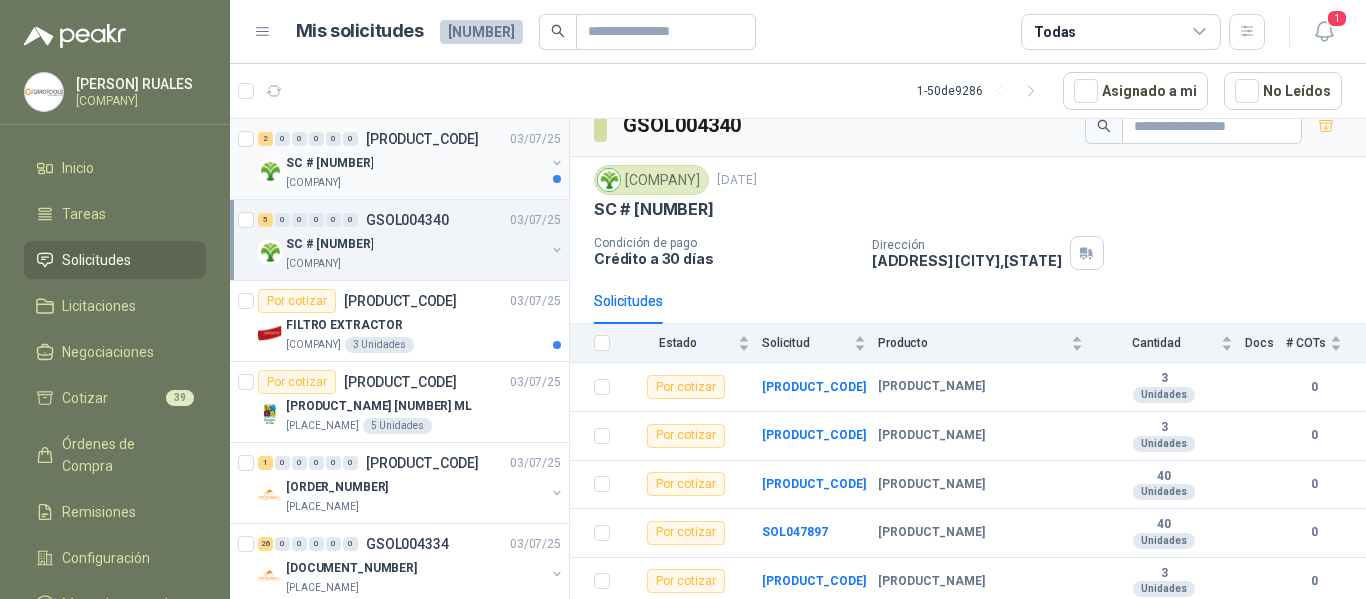 click on "[COMPANY]" at bounding box center (415, 183) 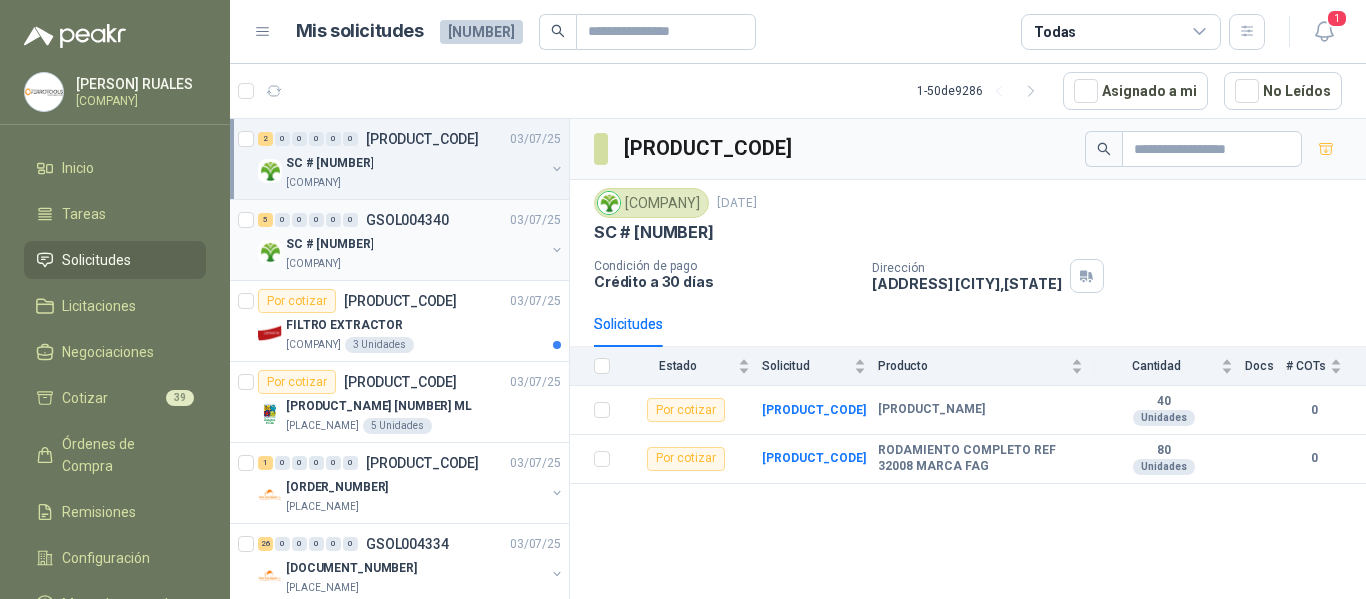 click on "SC # 5170" at bounding box center (415, 244) 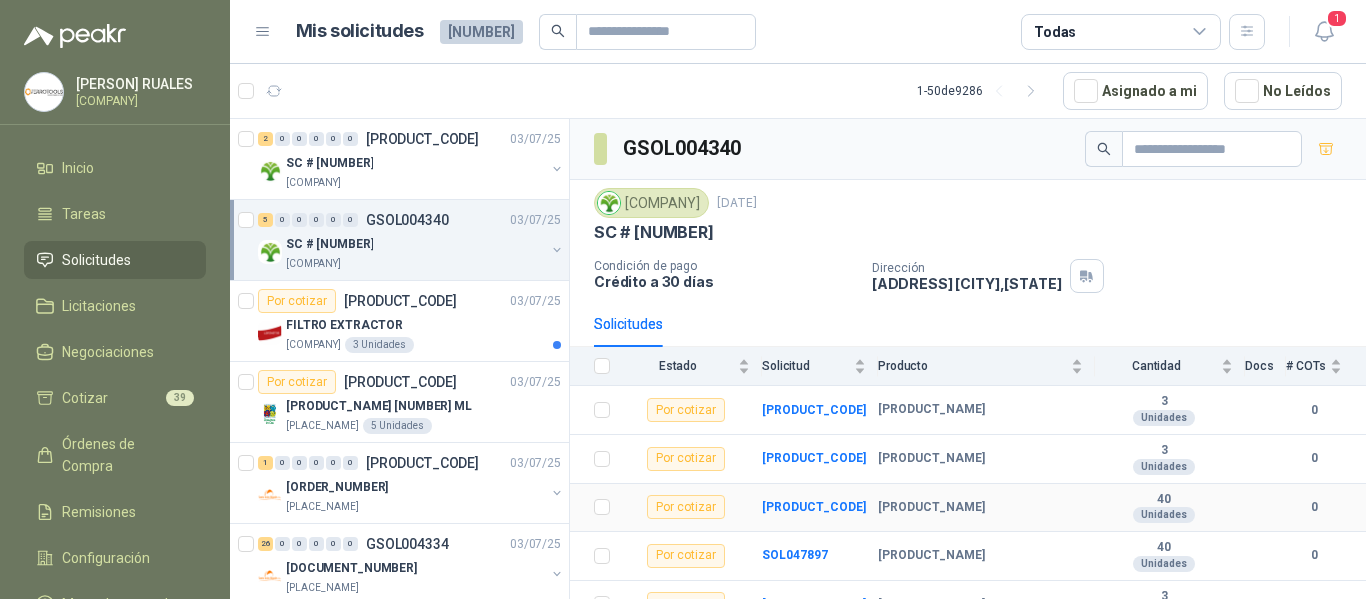 scroll, scrollTop: 23, scrollLeft: 0, axis: vertical 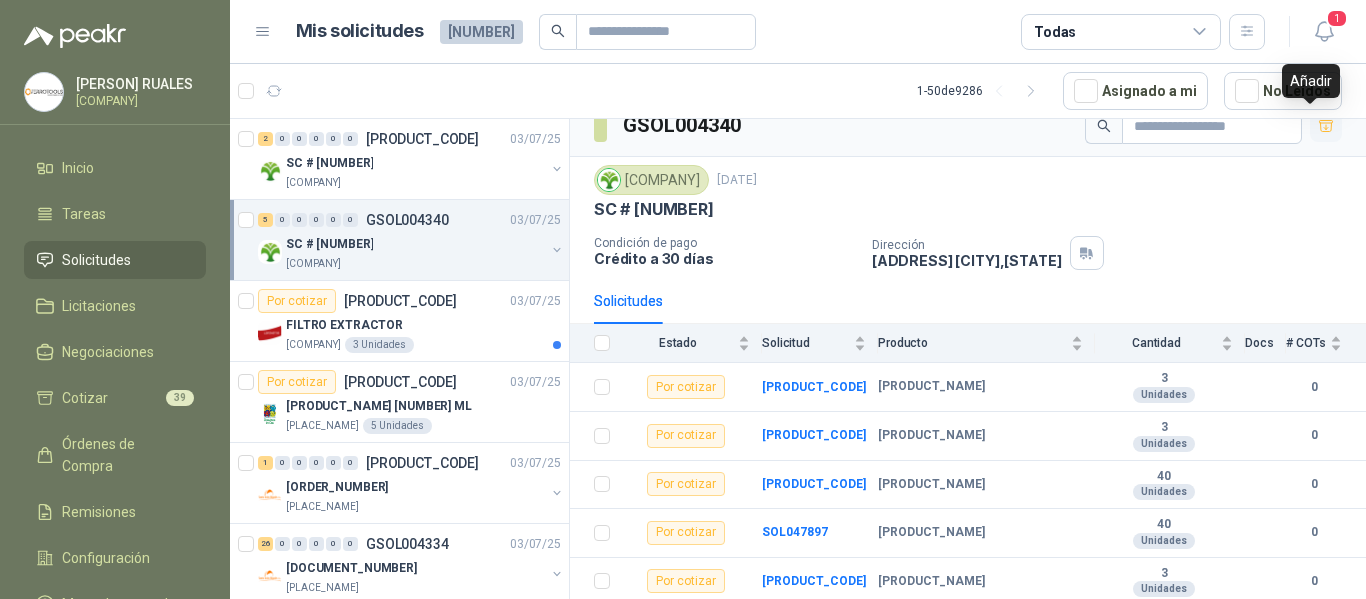 click at bounding box center (1326, 126) 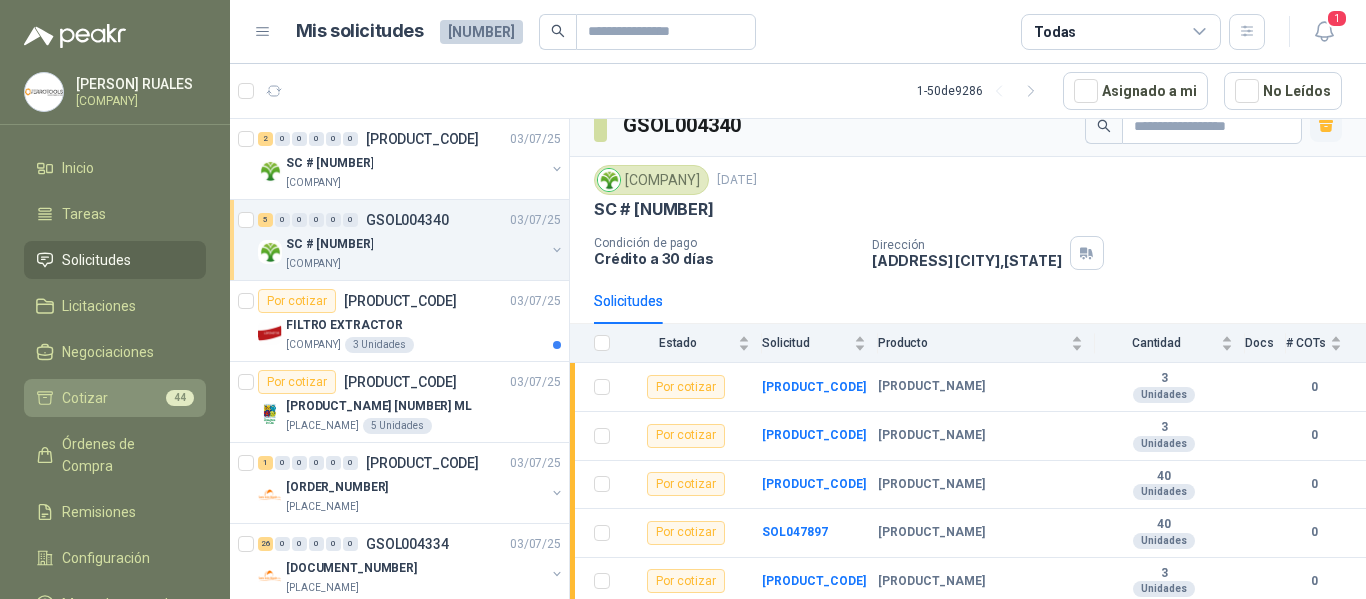 click on "Cotizar" at bounding box center [85, 398] 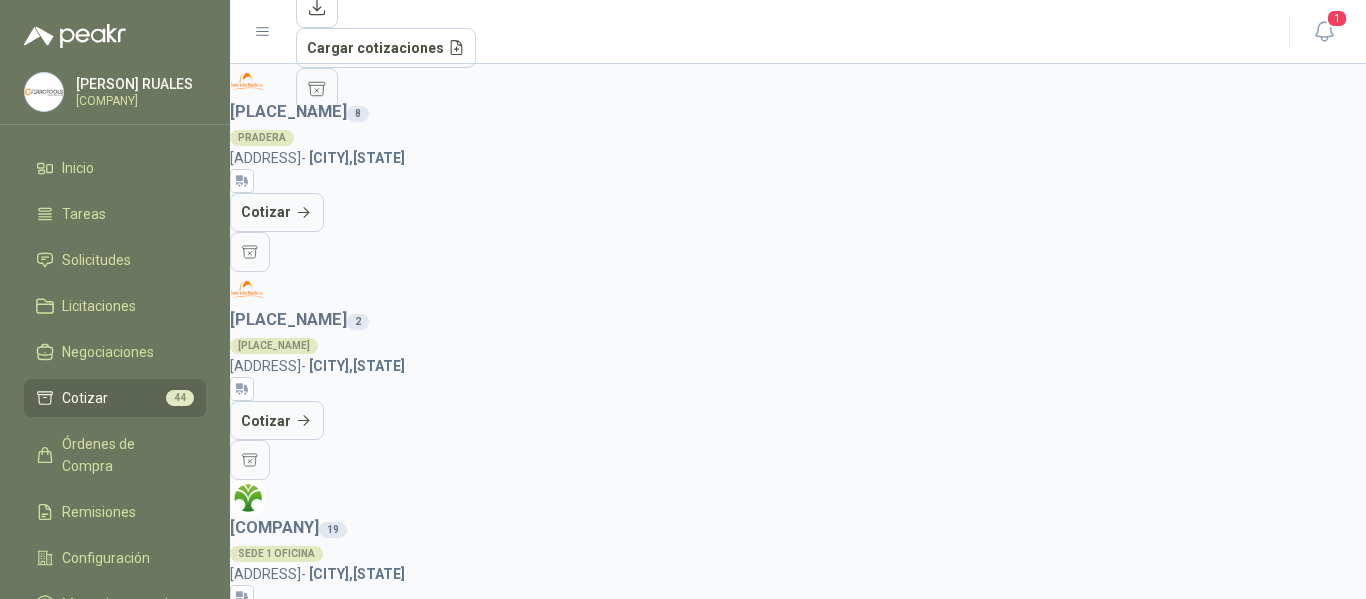 click on "Cotizar" at bounding box center [277, 629] 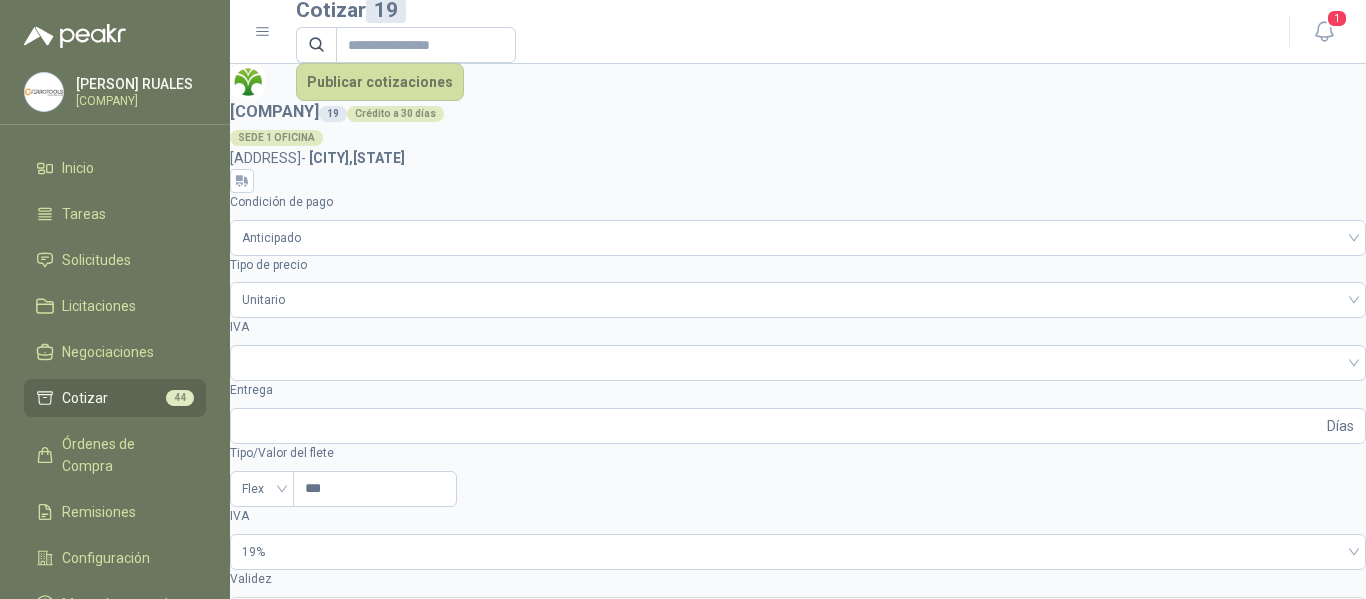 scroll, scrollTop: 895, scrollLeft: 0, axis: vertical 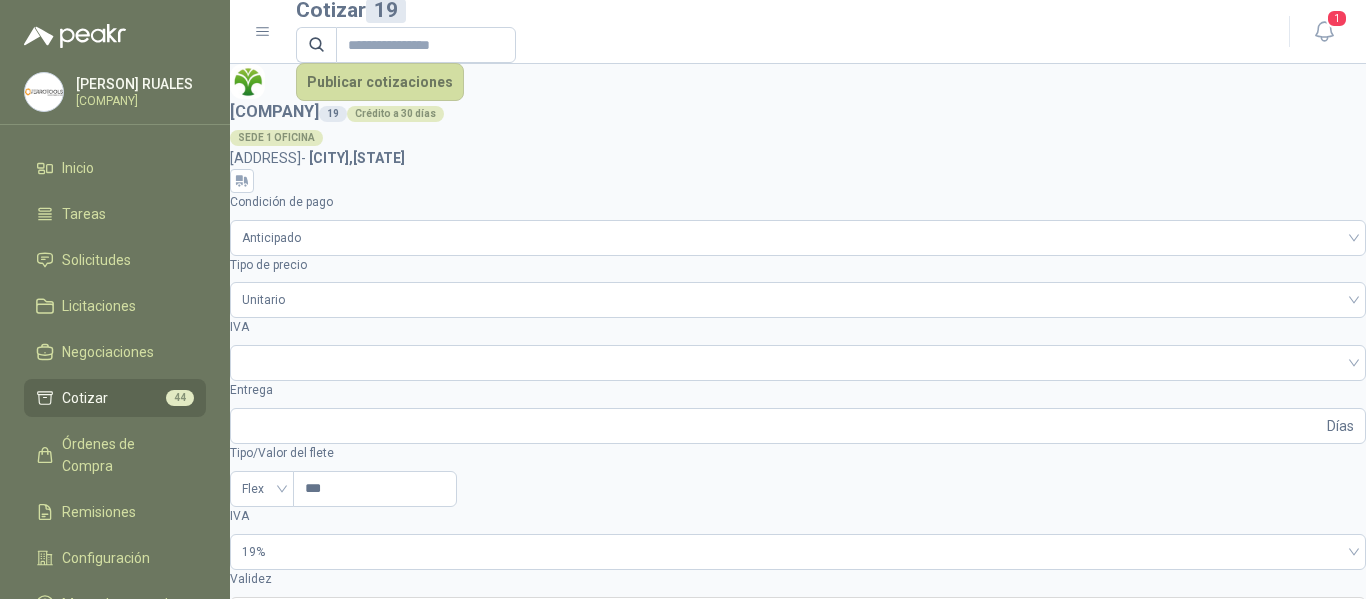 click on "SOL047896  -  SINTESOLDA 10 MINUTOS" at bounding box center [299, 10659] 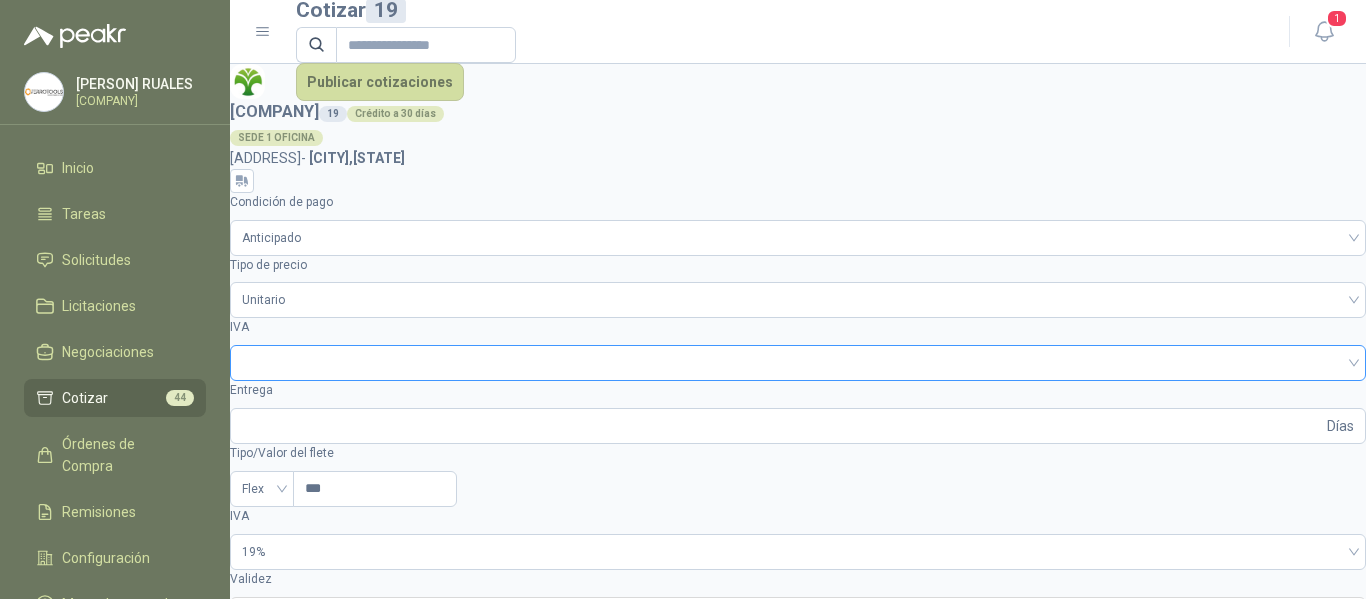 click at bounding box center [798, 361] 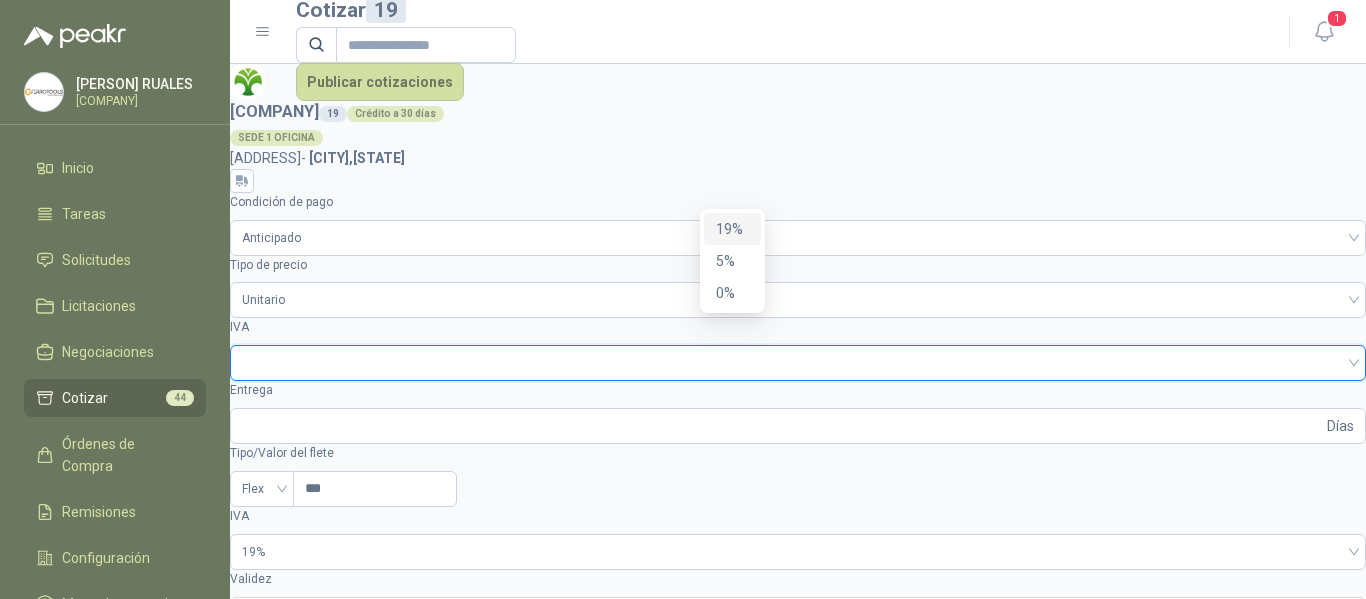click on "19%" at bounding box center (732, 229) 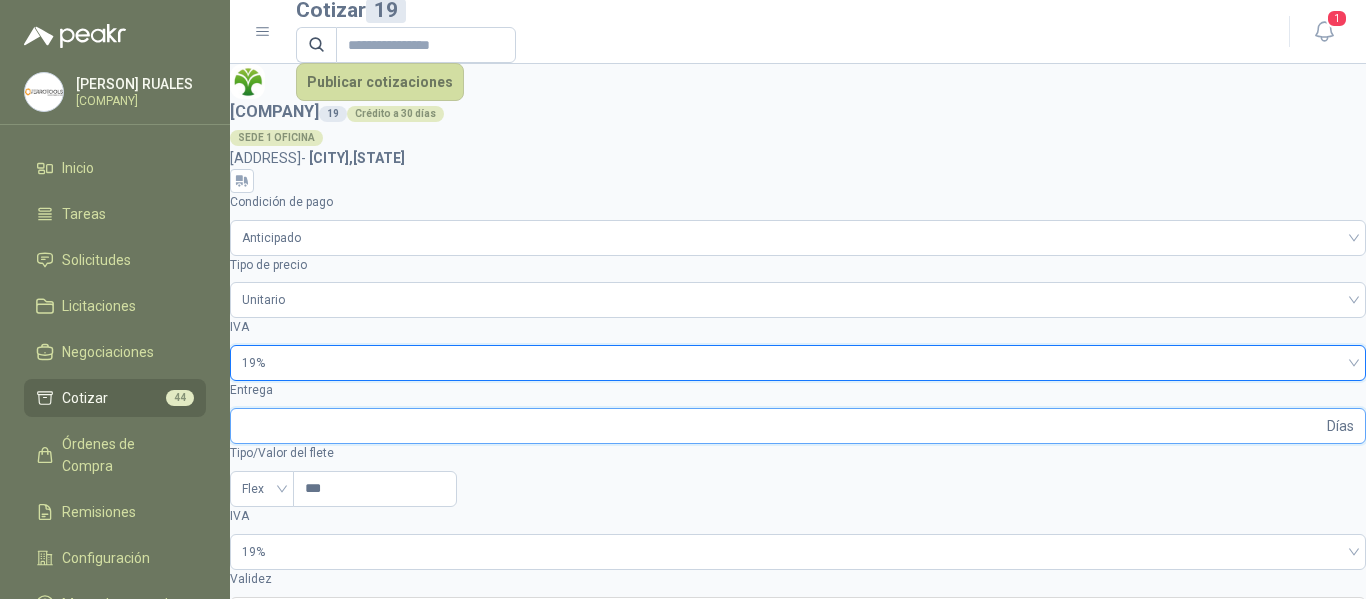 click on "Entrega" at bounding box center (782, 426) 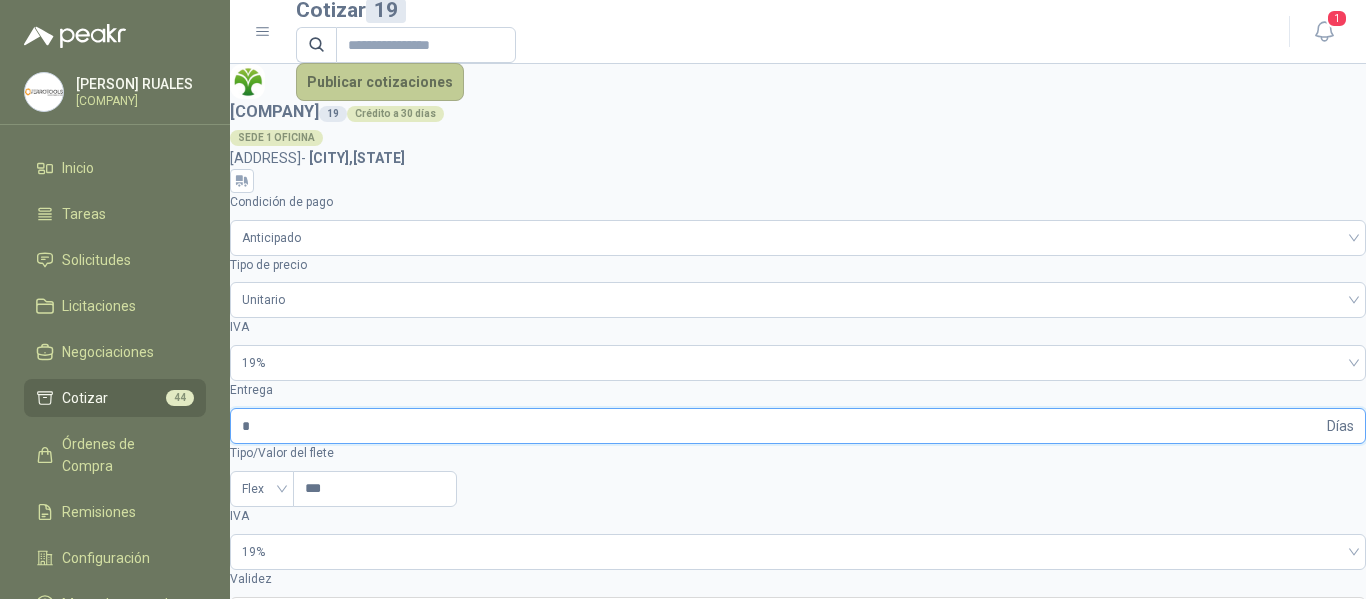 type on "*" 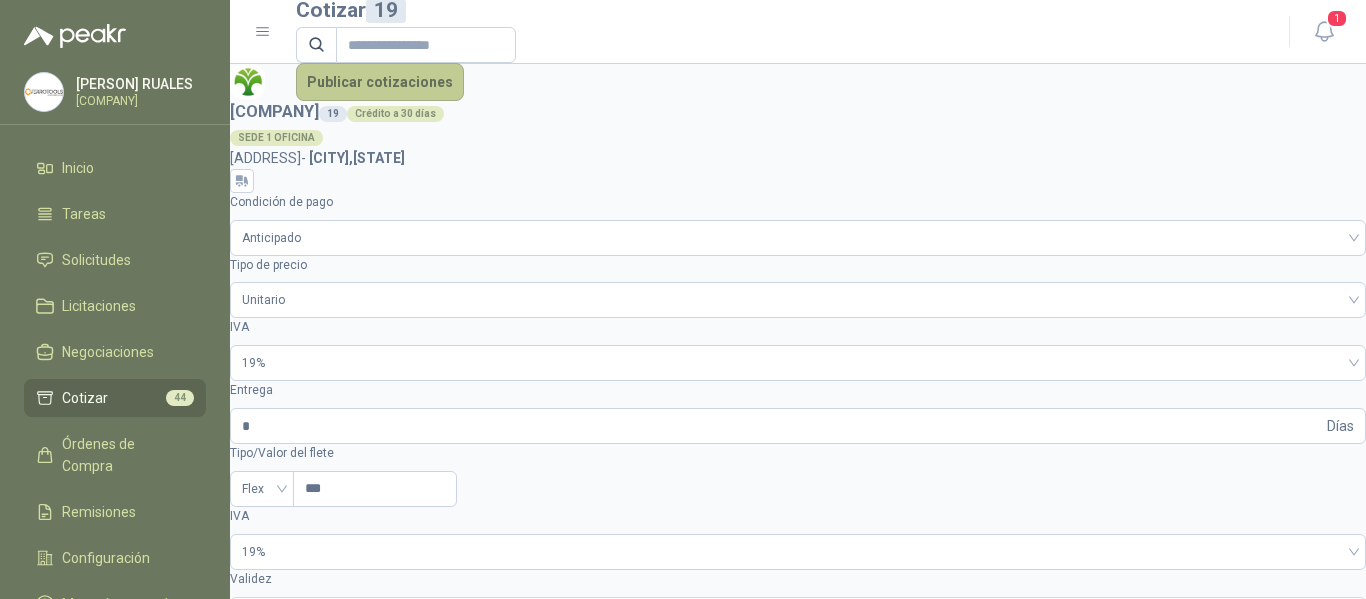 click on "Publicar cotizaciones" at bounding box center [380, 82] 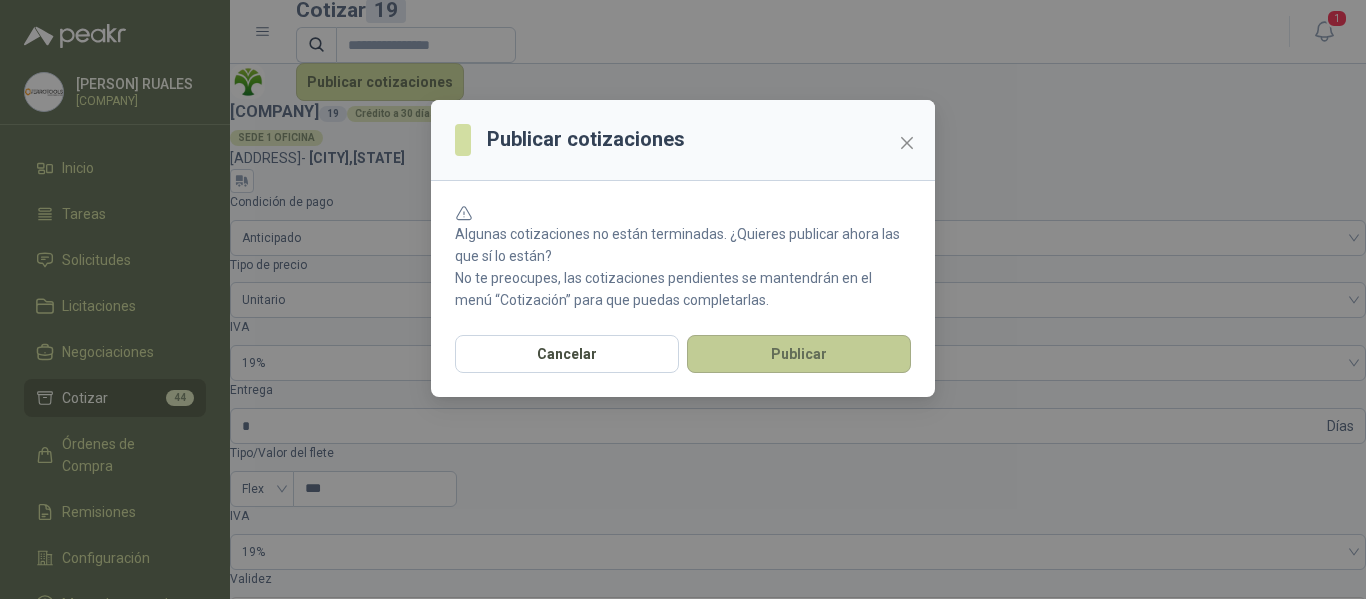 click on "Publicar" at bounding box center [799, 354] 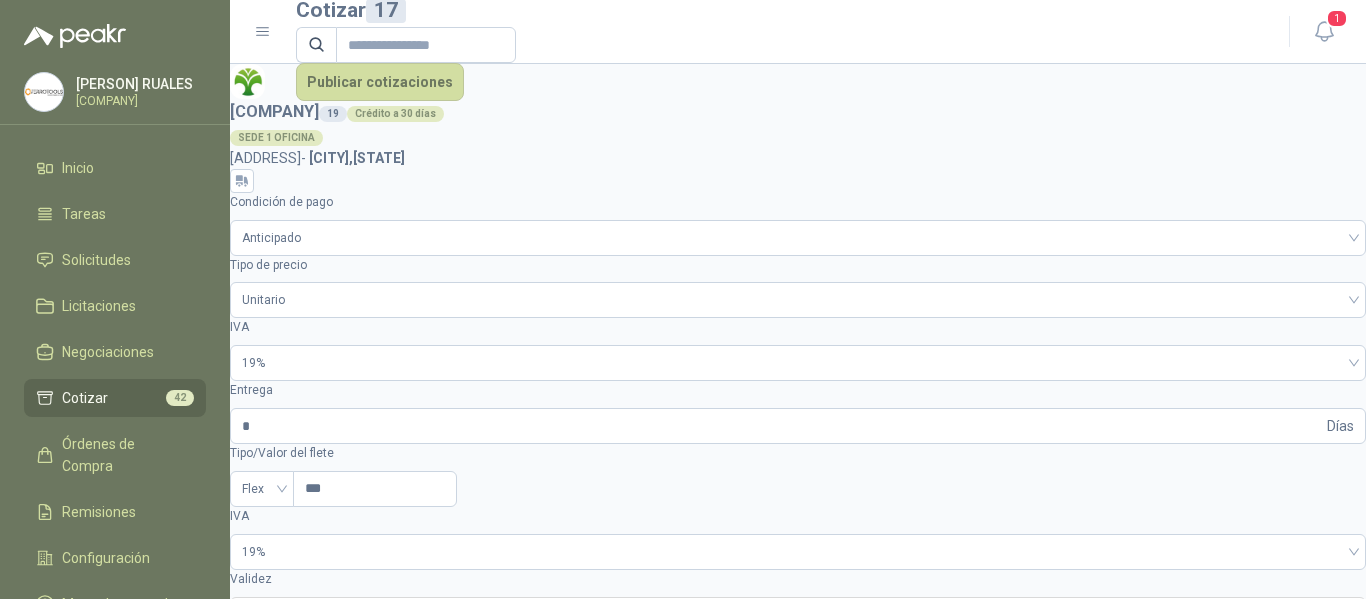 scroll, scrollTop: 767, scrollLeft: 0, axis: vertical 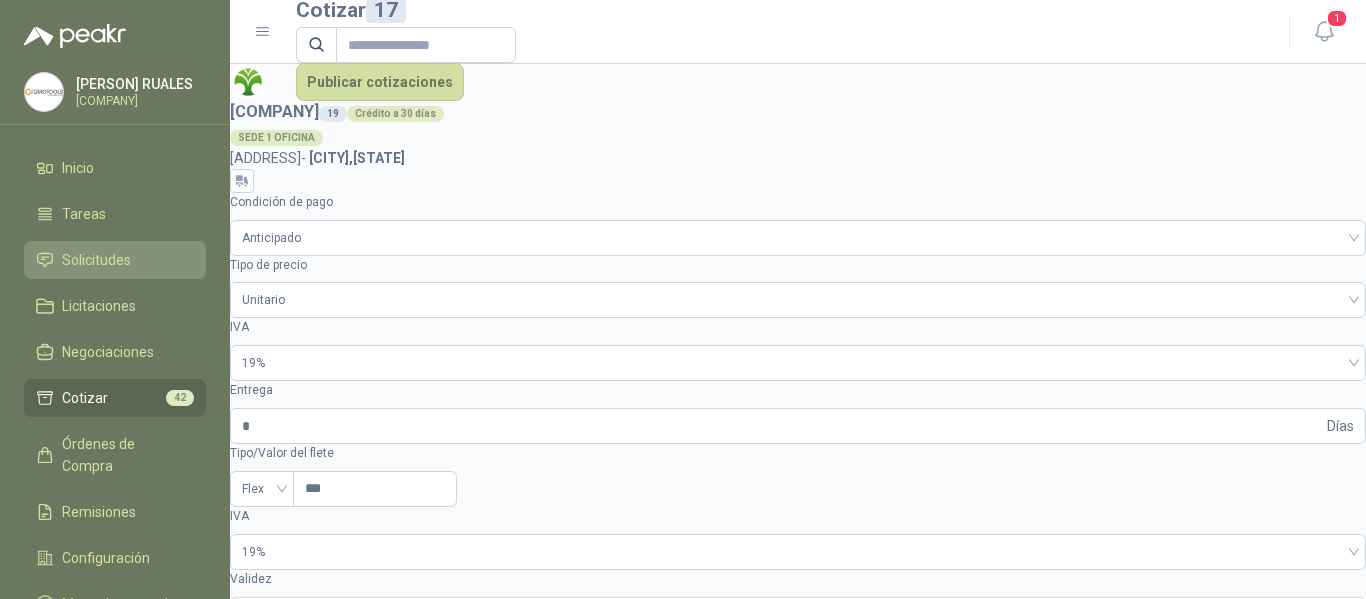 click on "Solicitudes" at bounding box center (96, 260) 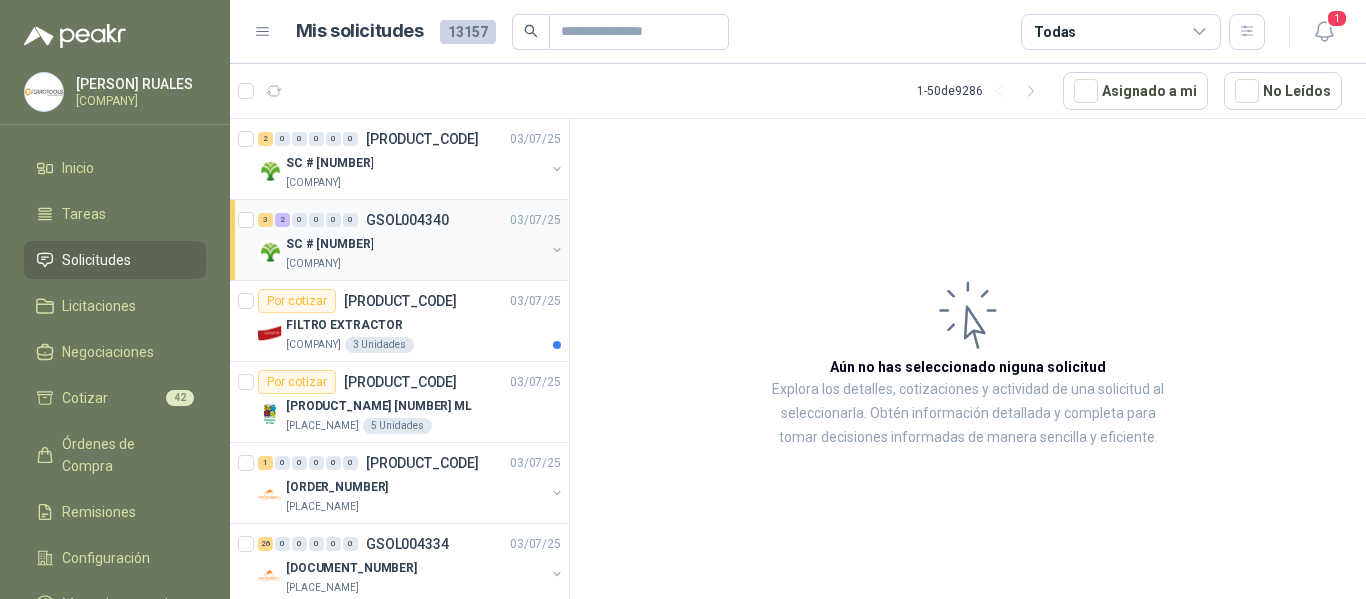 click on "3   2   0   0   0   0   GSOL004340 03/07/25" at bounding box center [411, 220] 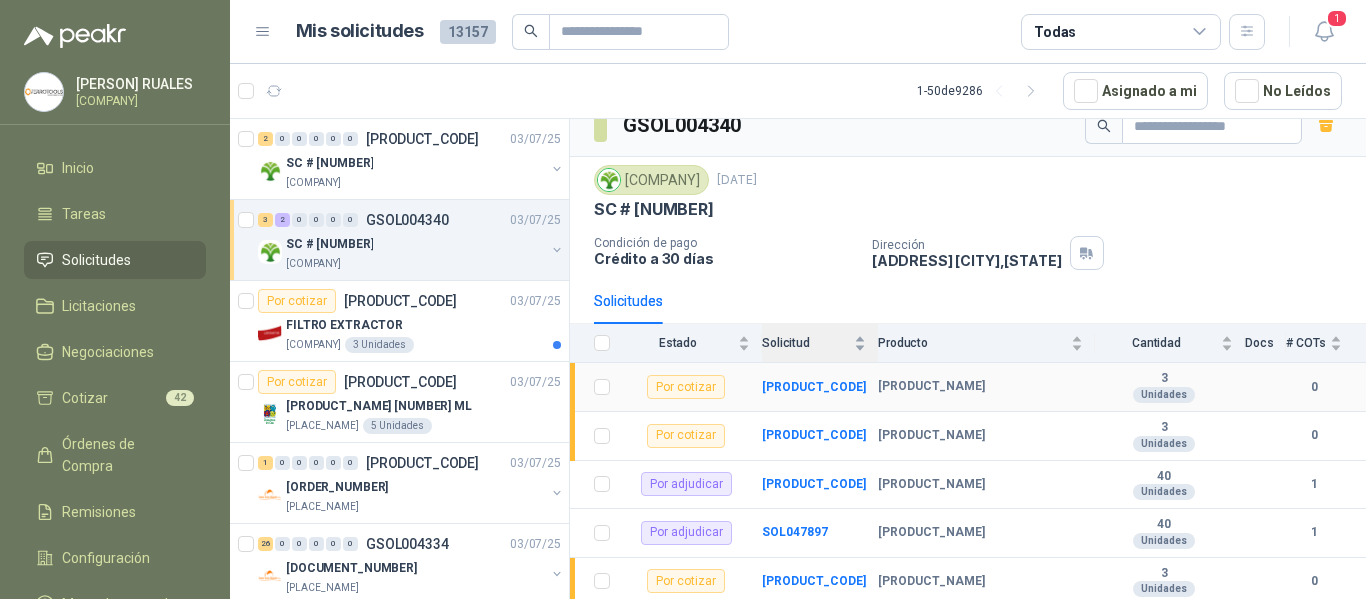 scroll, scrollTop: 0, scrollLeft: 0, axis: both 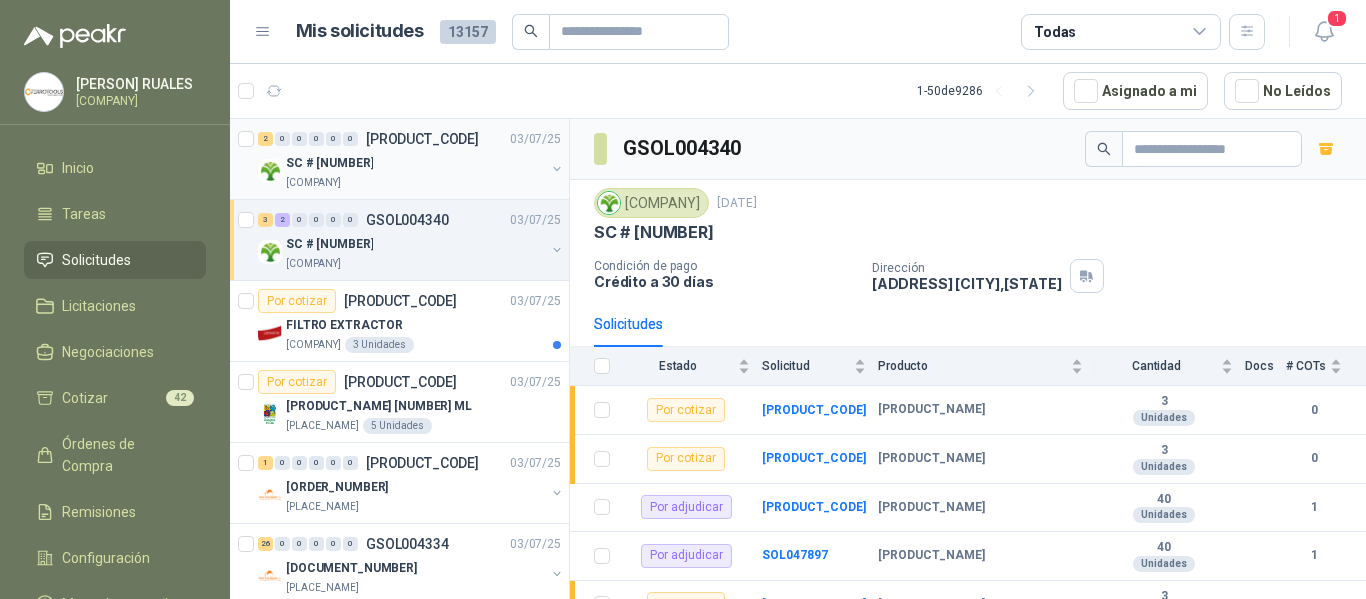 click on "[COMPANY]" at bounding box center (313, 183) 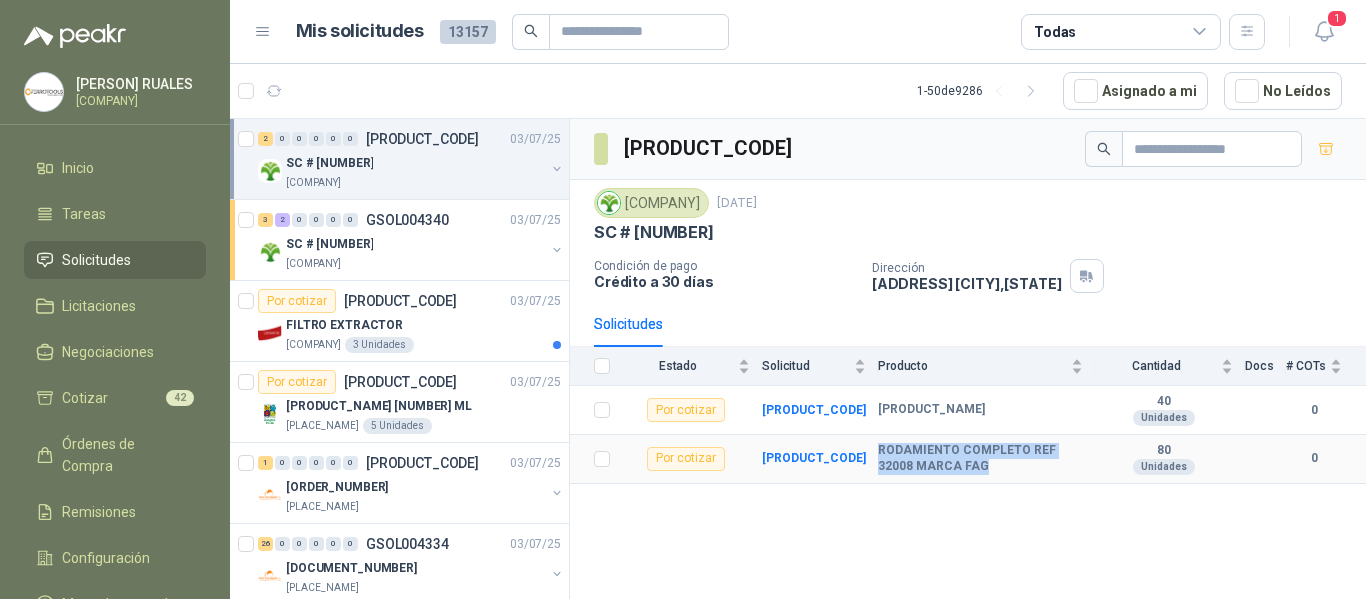 drag, startPoint x: 873, startPoint y: 450, endPoint x: 941, endPoint y: 465, distance: 69.63476 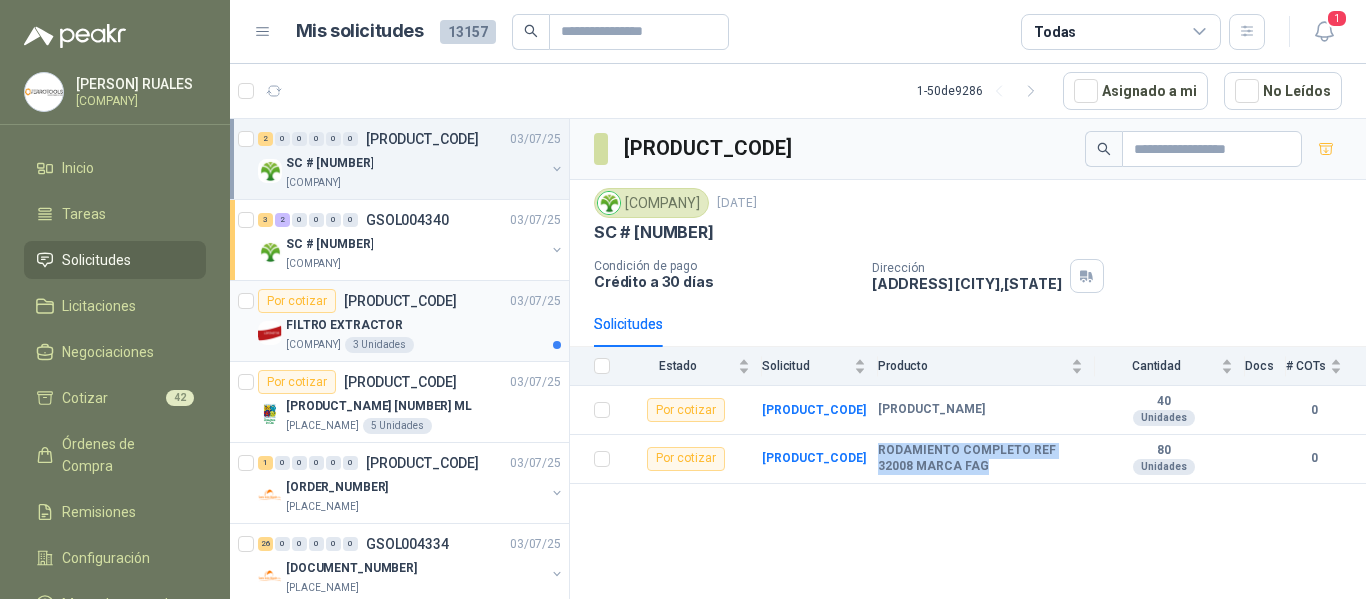 click on "FILTRO EXTRACTOR" at bounding box center [423, 325] 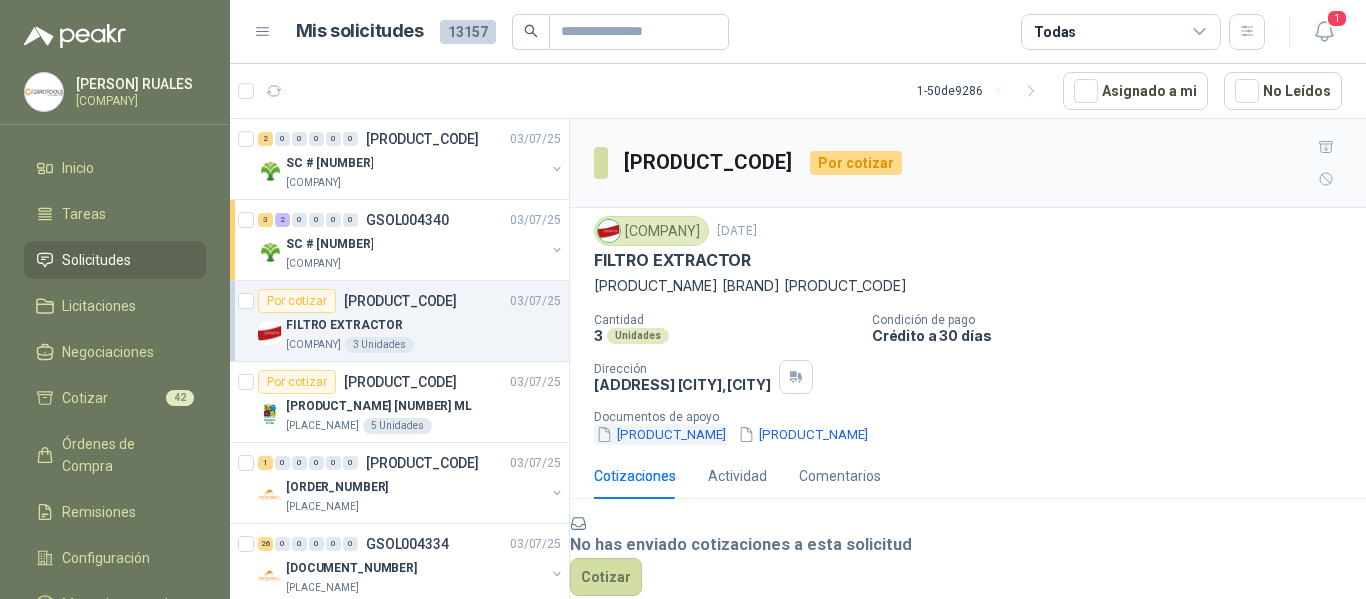 click on "EXTRACTOR 1.JPG" at bounding box center (661, 434) 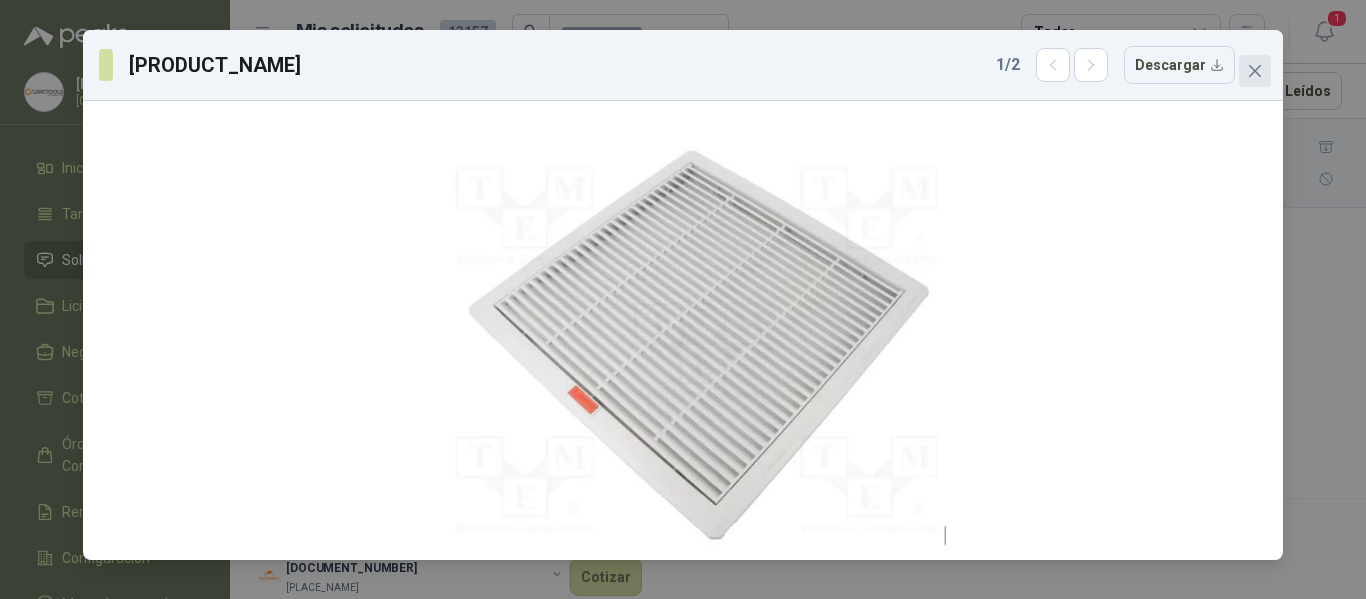 click at bounding box center [1255, 71] 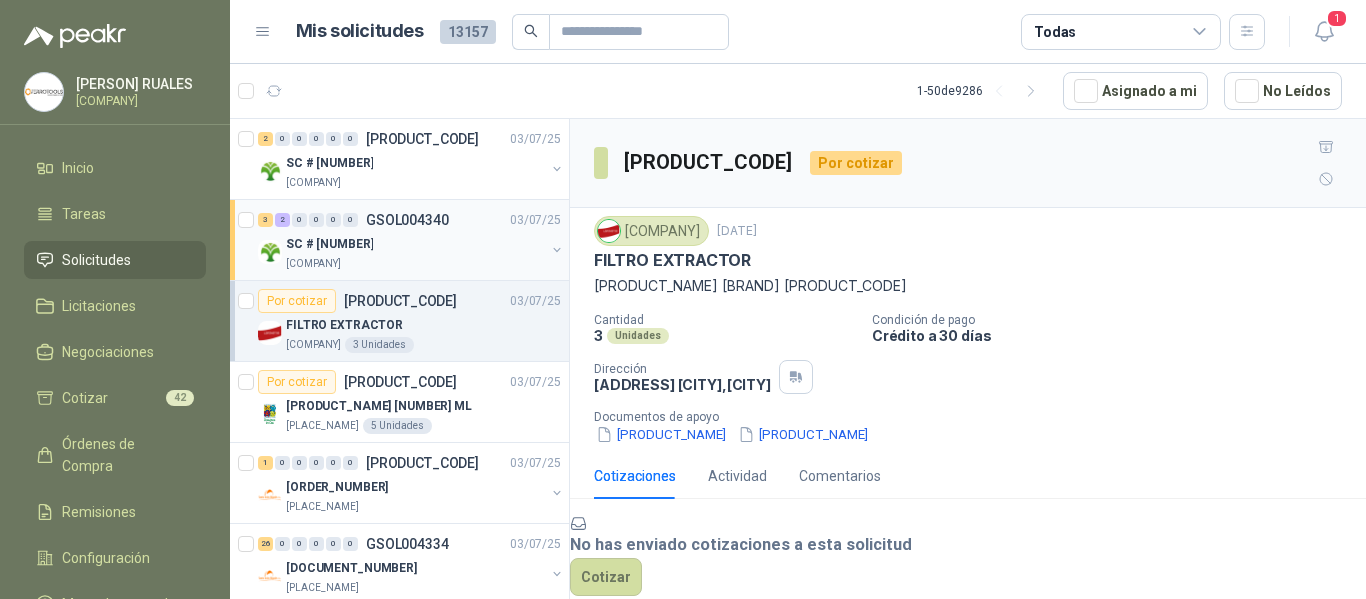 click on "SC # 5170" at bounding box center [415, 244] 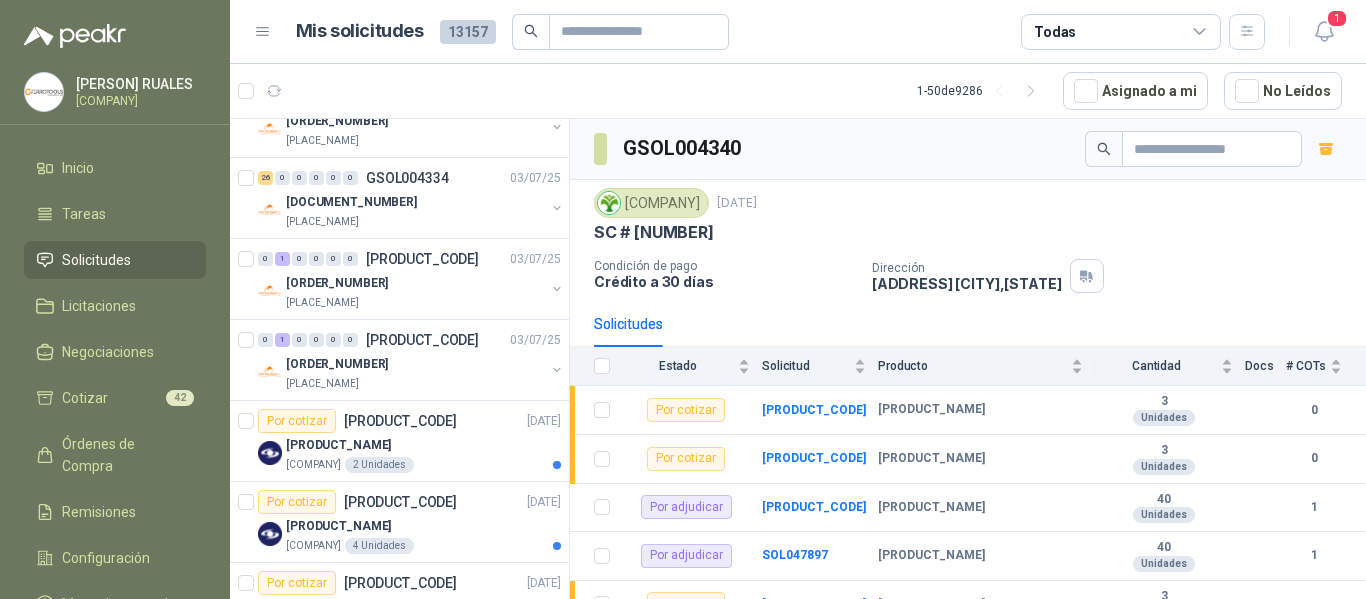 scroll, scrollTop: 365, scrollLeft: 0, axis: vertical 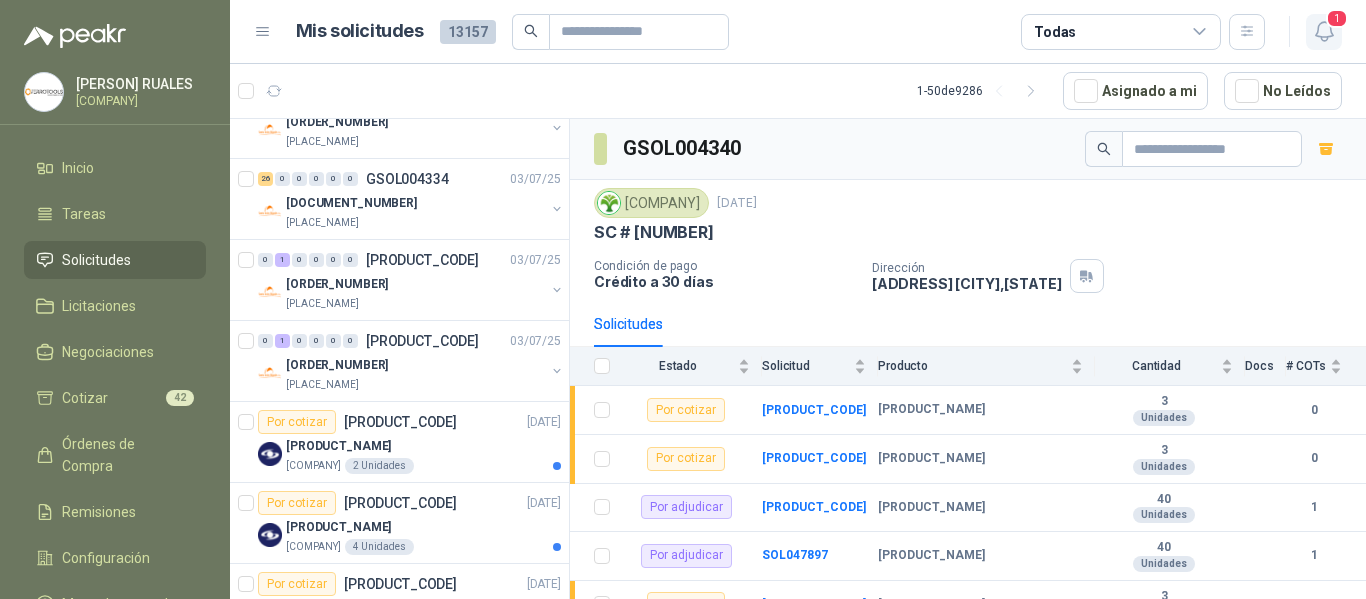 click at bounding box center (1324, 31) 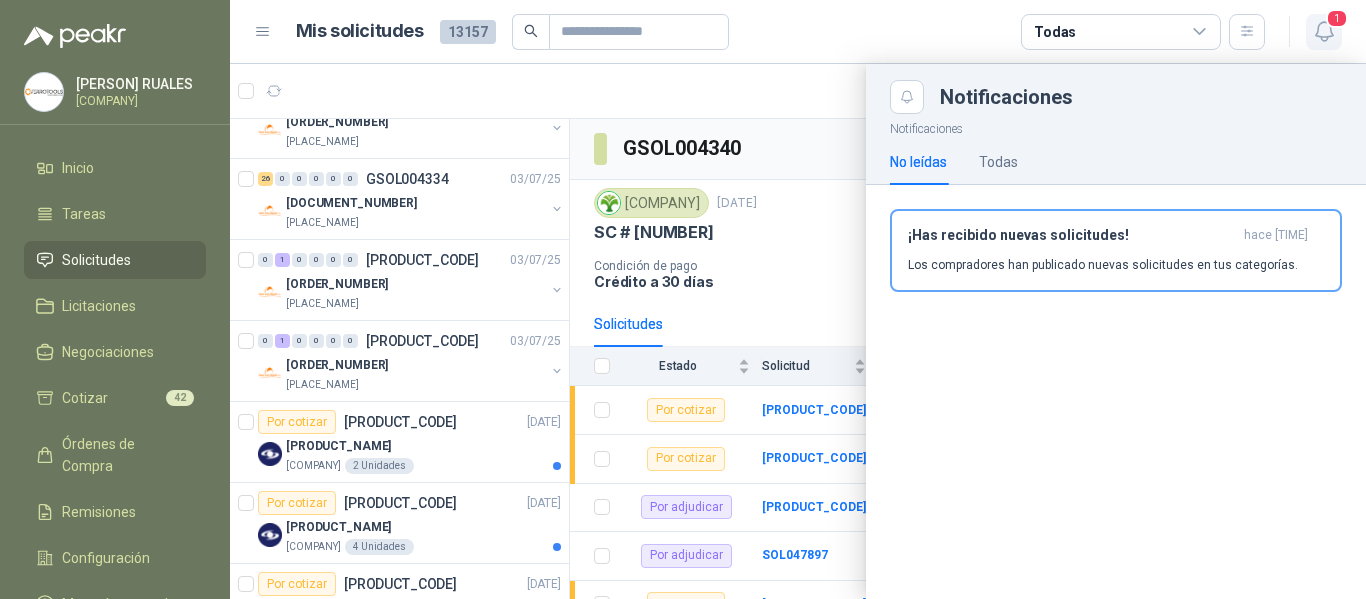 click at bounding box center [1324, 31] 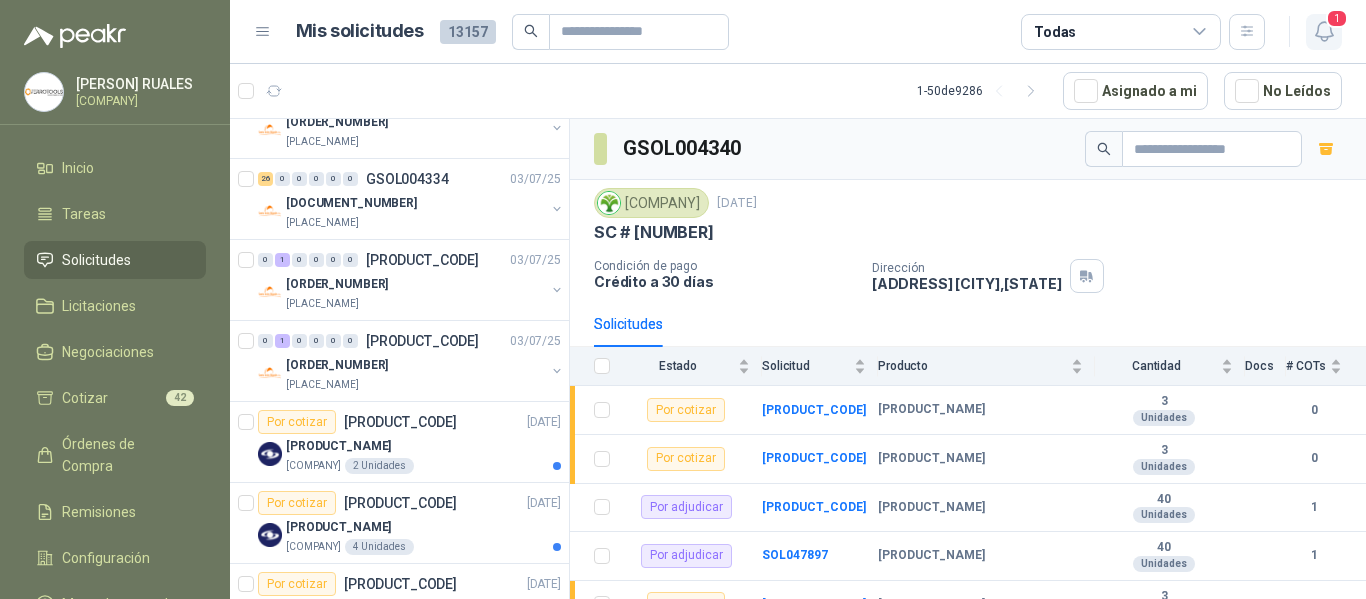 click at bounding box center [1324, 31] 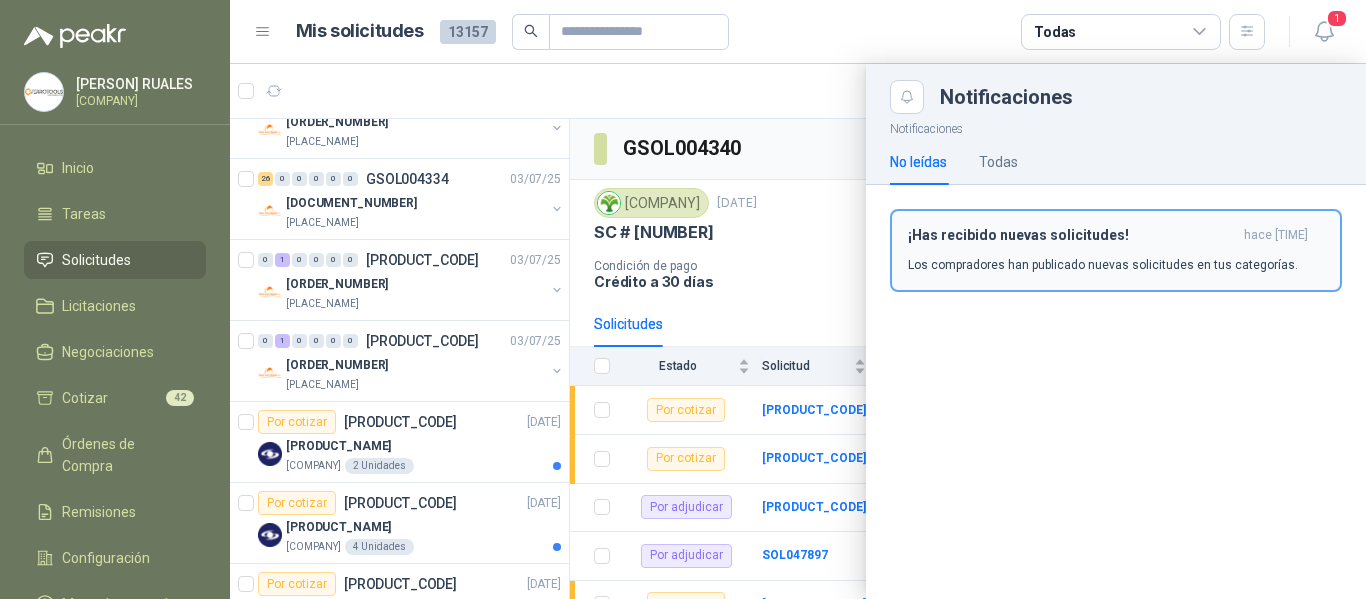 click on "¡Has recibido nuevas solicitudes!" at bounding box center (1072, 235) 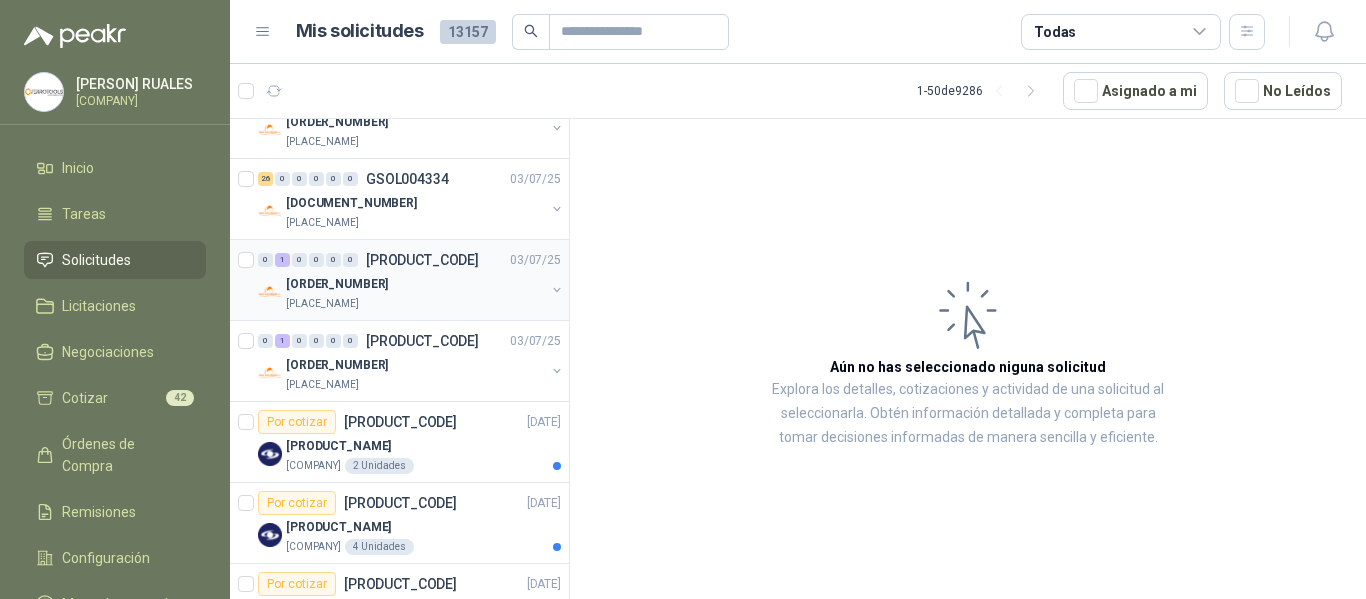 scroll, scrollTop: 0, scrollLeft: 0, axis: both 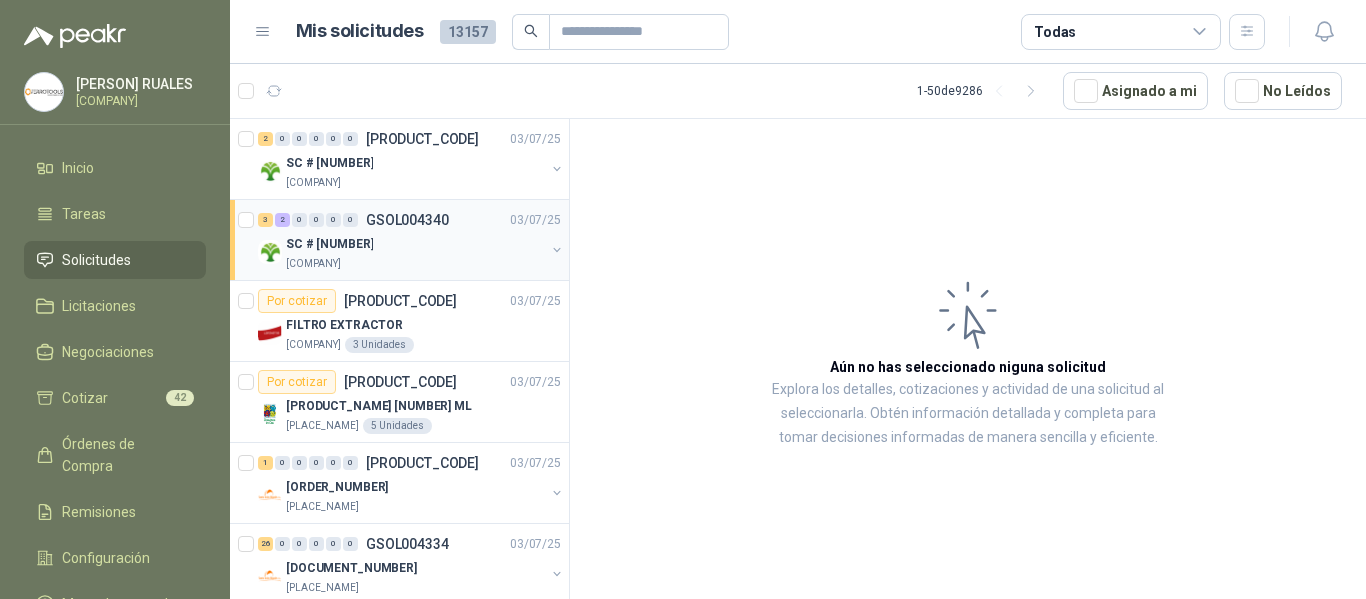 click on "SC # 5170" at bounding box center (415, 244) 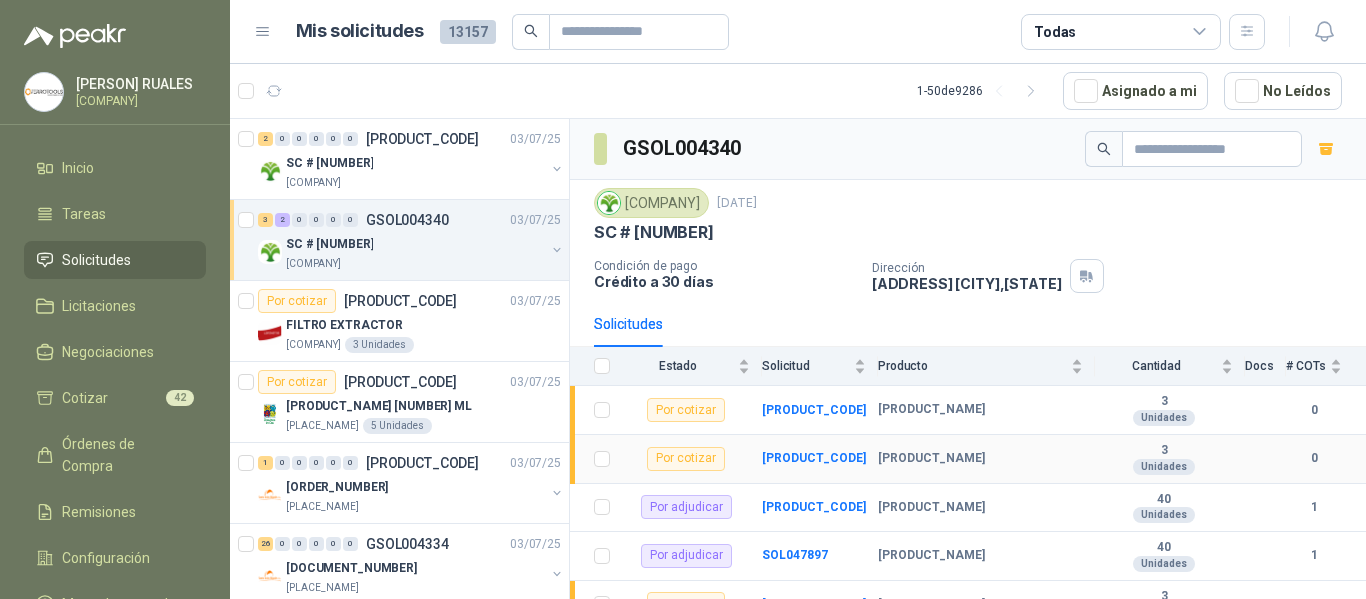 scroll, scrollTop: 23, scrollLeft: 0, axis: vertical 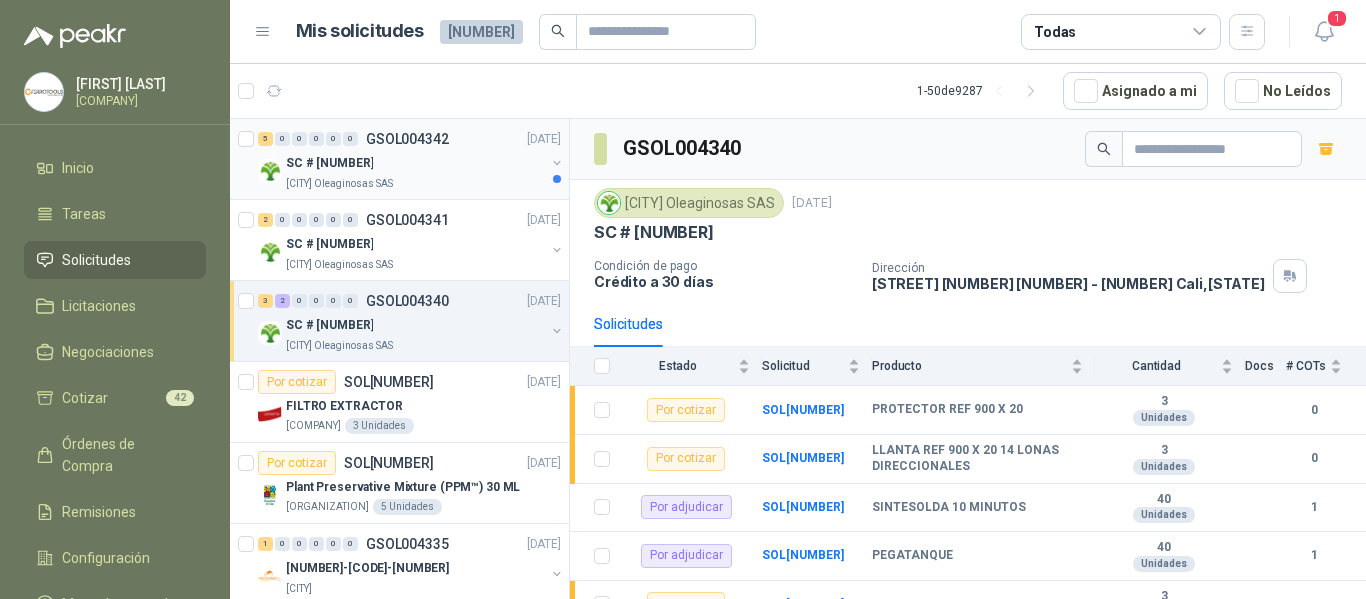 click on "[PRODUCT_CODE]" at bounding box center [415, 163] 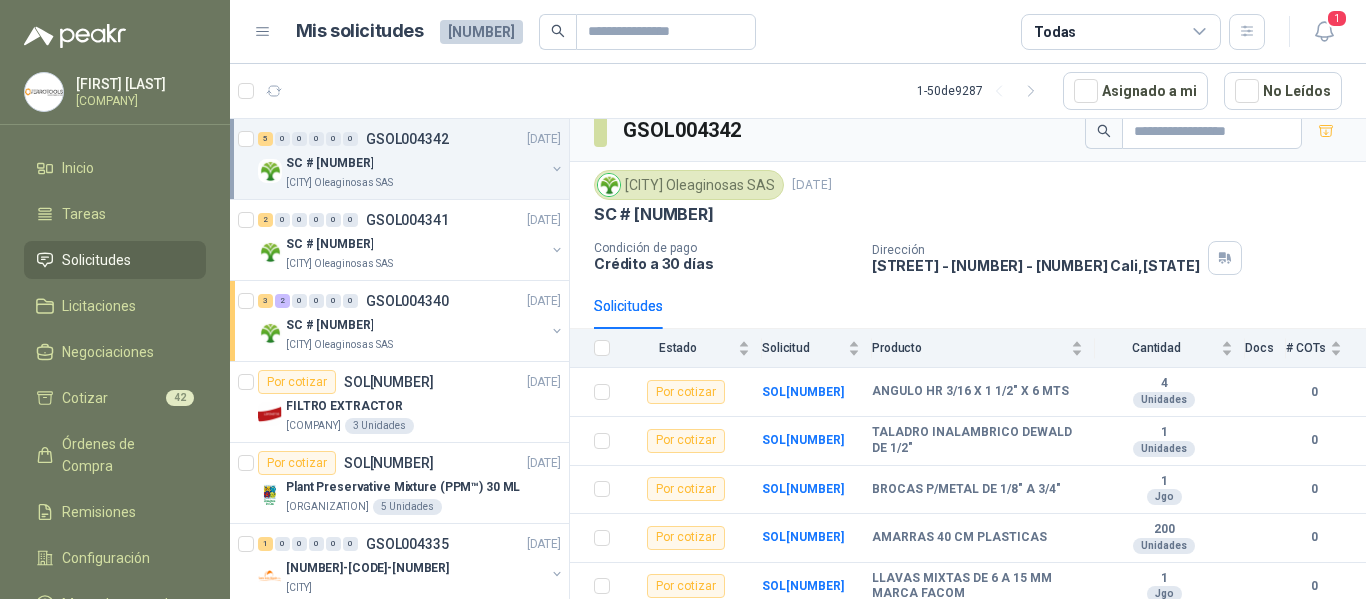 scroll, scrollTop: 23, scrollLeft: 0, axis: vertical 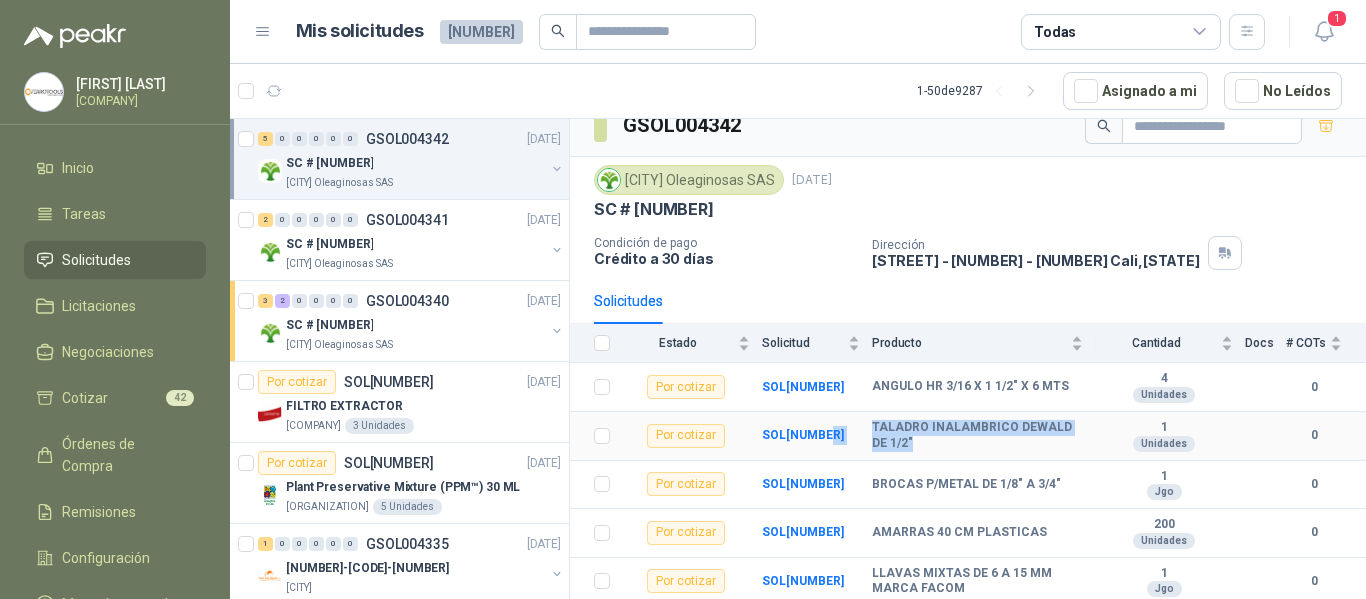 drag, startPoint x: 924, startPoint y: 445, endPoint x: 867, endPoint y: 427, distance: 59.77458 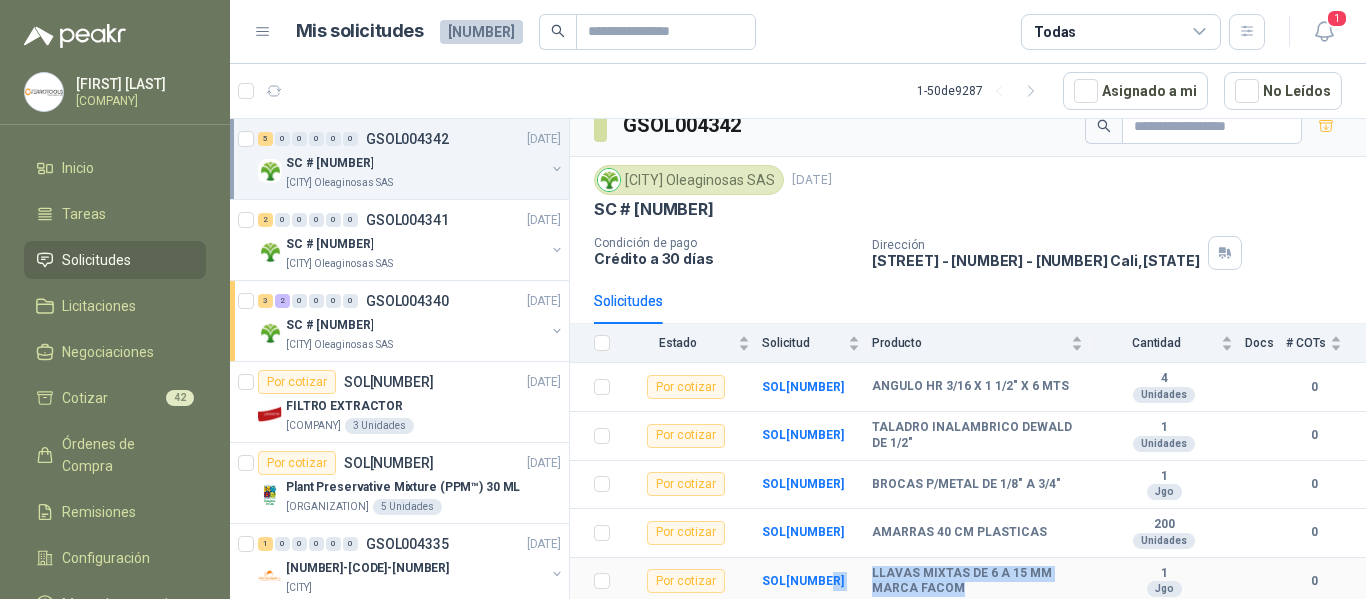 drag, startPoint x: 960, startPoint y: 590, endPoint x: 871, endPoint y: 573, distance: 90.60905 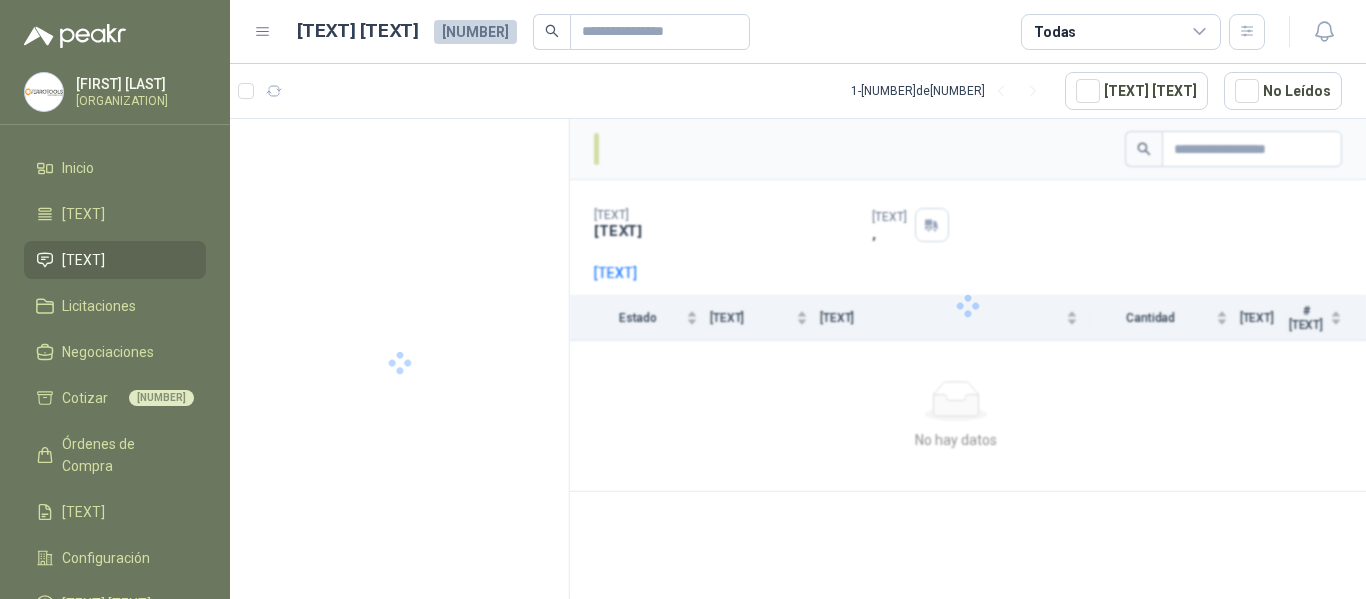 scroll, scrollTop: 0, scrollLeft: 0, axis: both 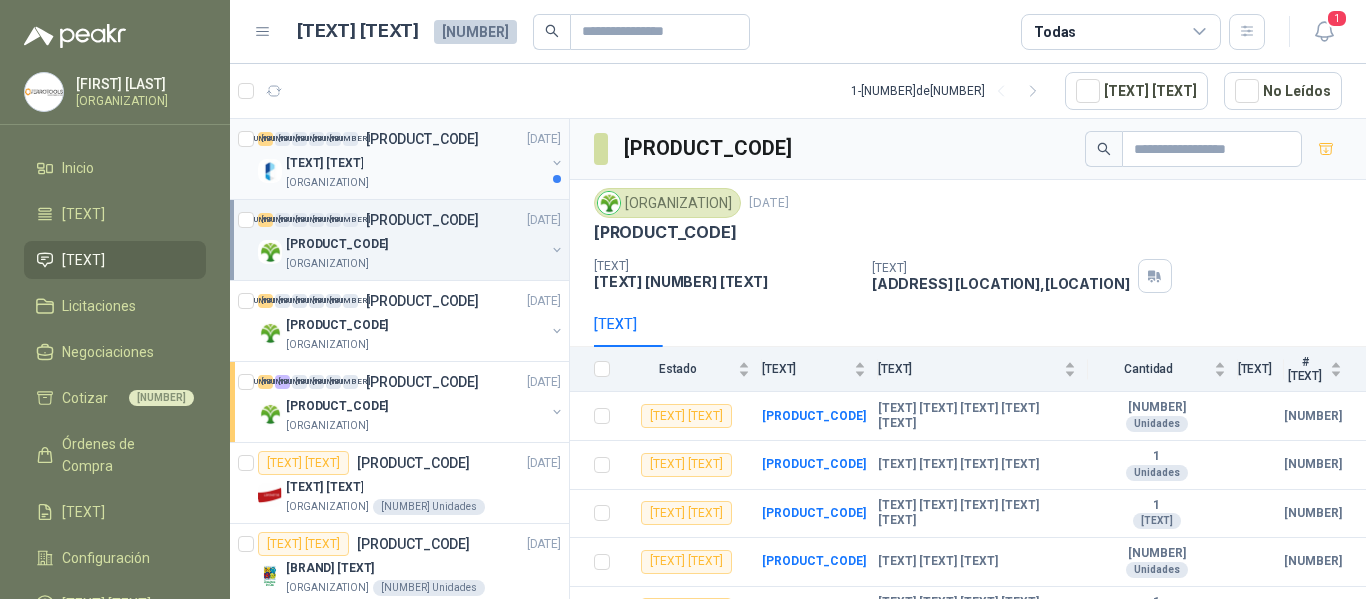 click on "[COMPANY]" at bounding box center (415, 183) 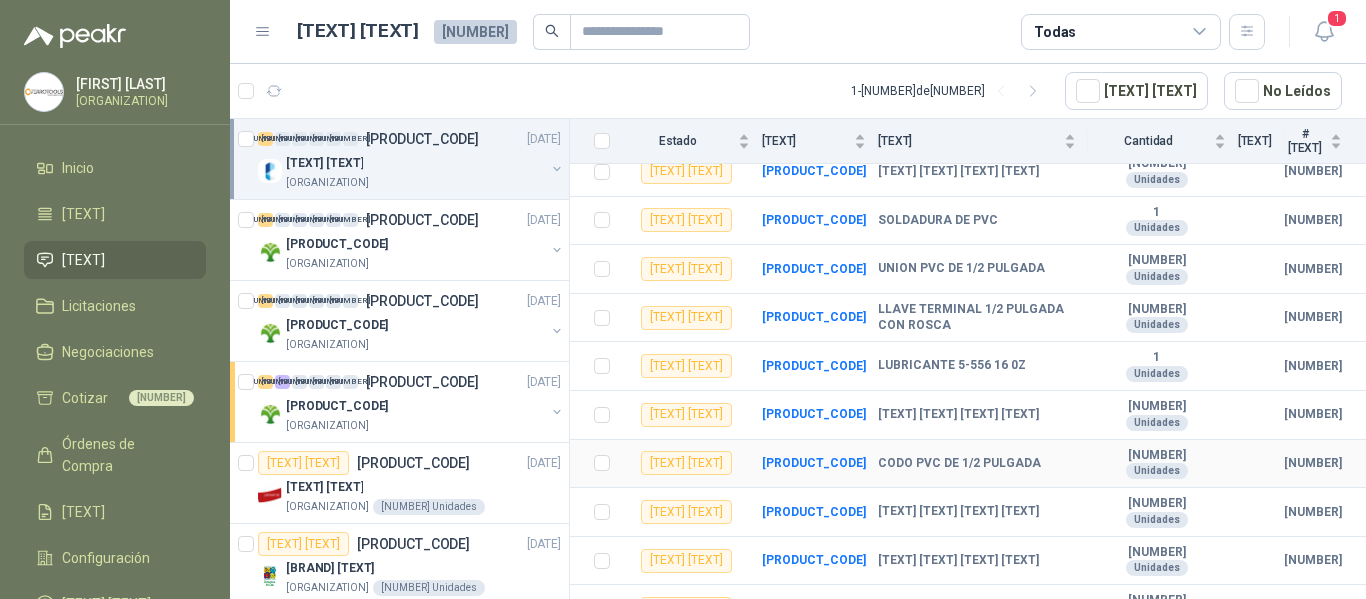 scroll, scrollTop: 412, scrollLeft: 0, axis: vertical 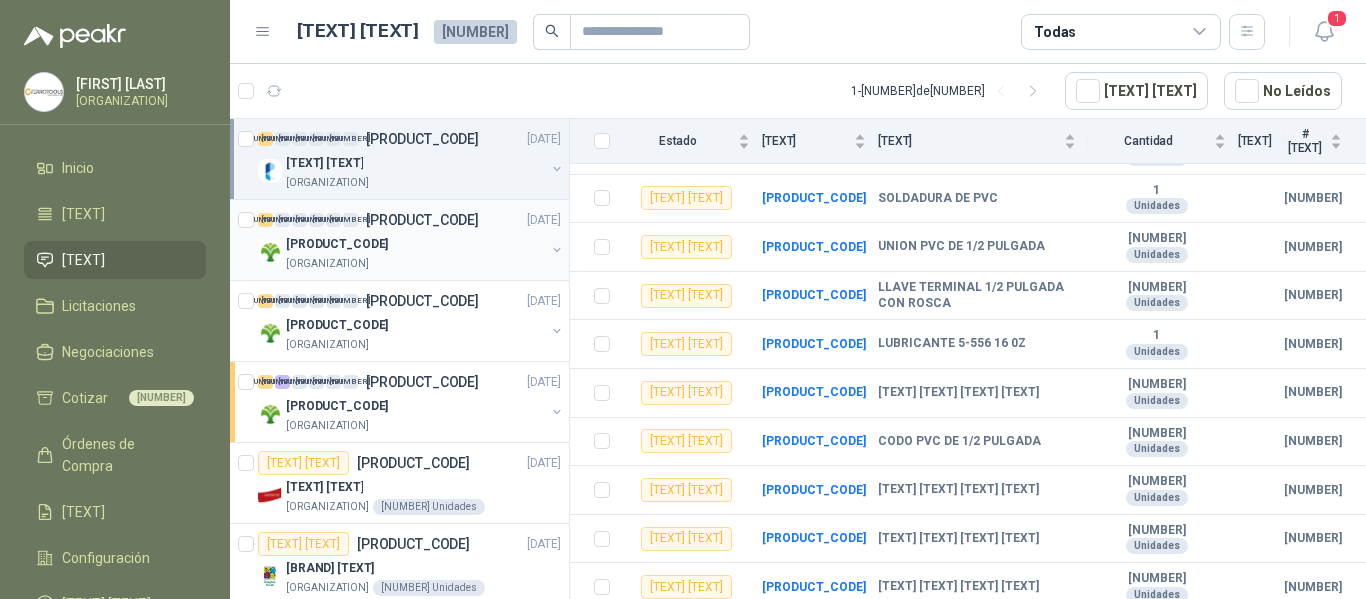 click on "SC # 5175" at bounding box center (415, 244) 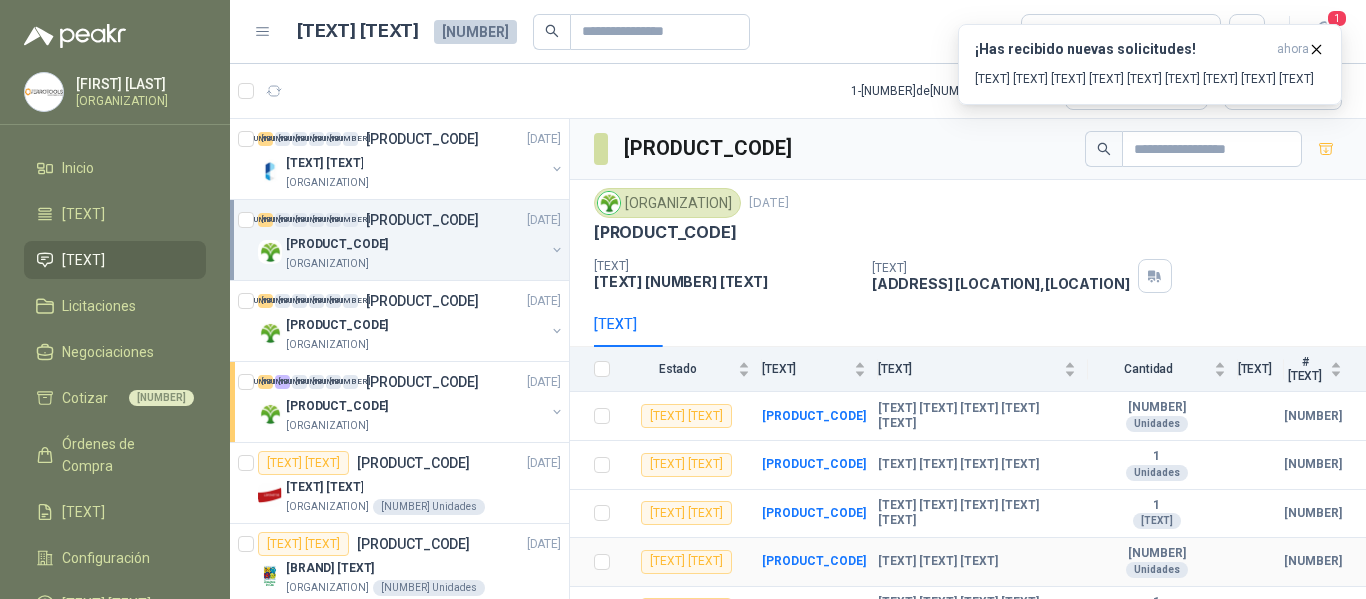 scroll, scrollTop: 23, scrollLeft: 0, axis: vertical 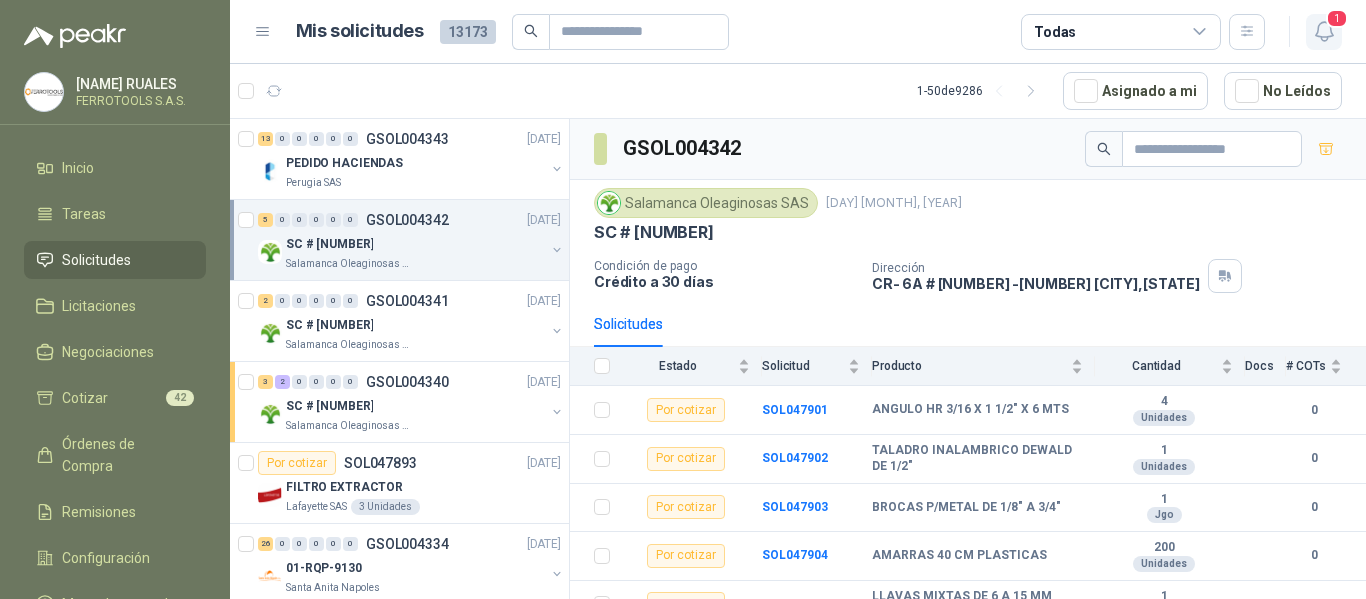 click at bounding box center (1324, 31) 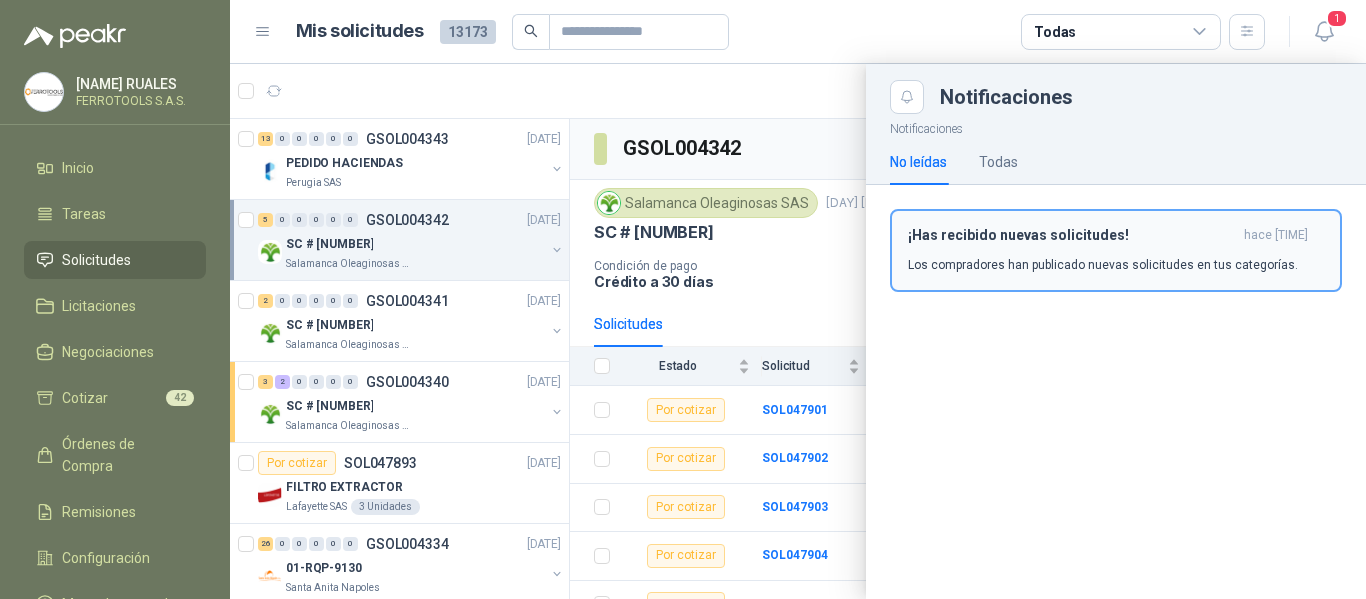 click on "¡Has recibido nuevas solicitudes! hace 5 minutos   Los compradores han publicado nuevas solicitudes en tus categorías." at bounding box center (1116, 250) 